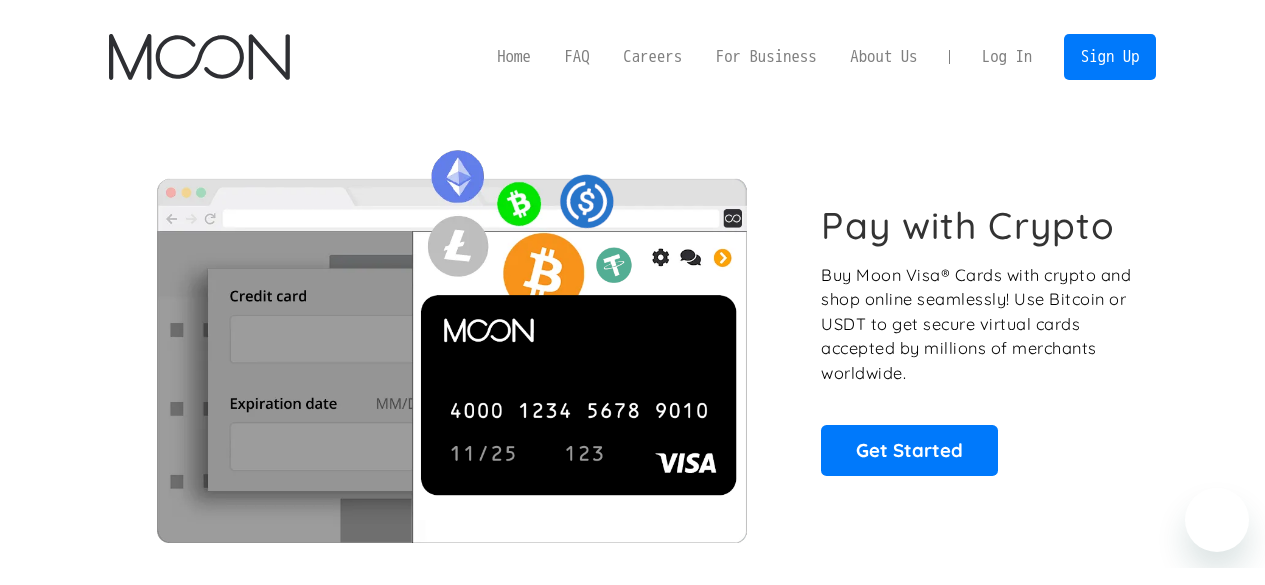 scroll, scrollTop: 0, scrollLeft: 0, axis: both 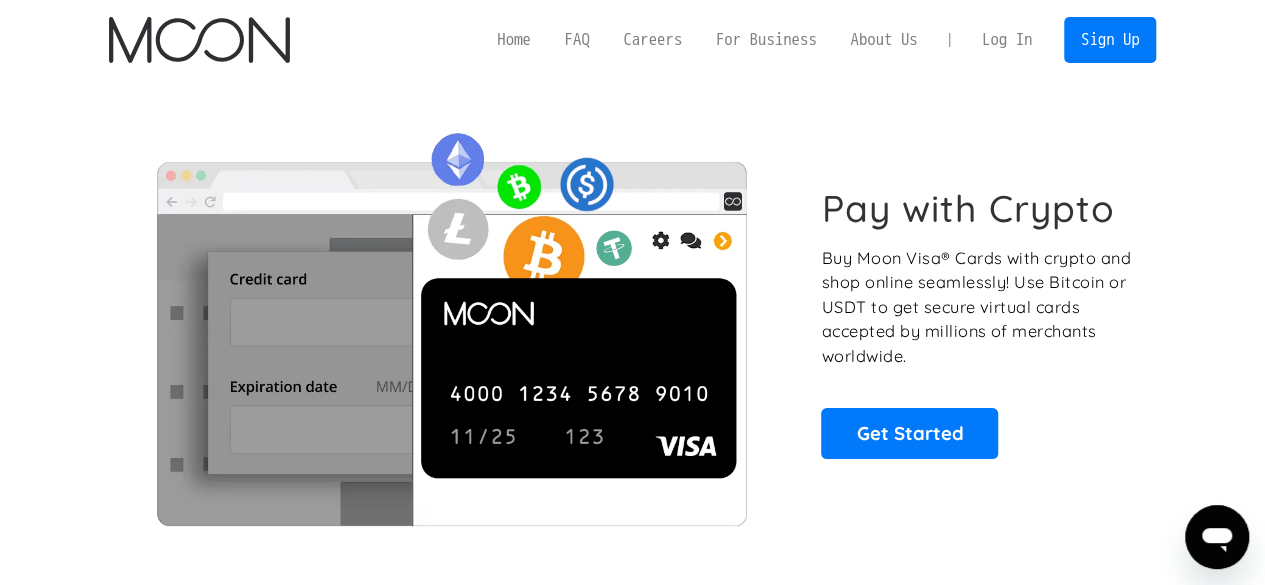 click on "Log In" at bounding box center [1007, 40] 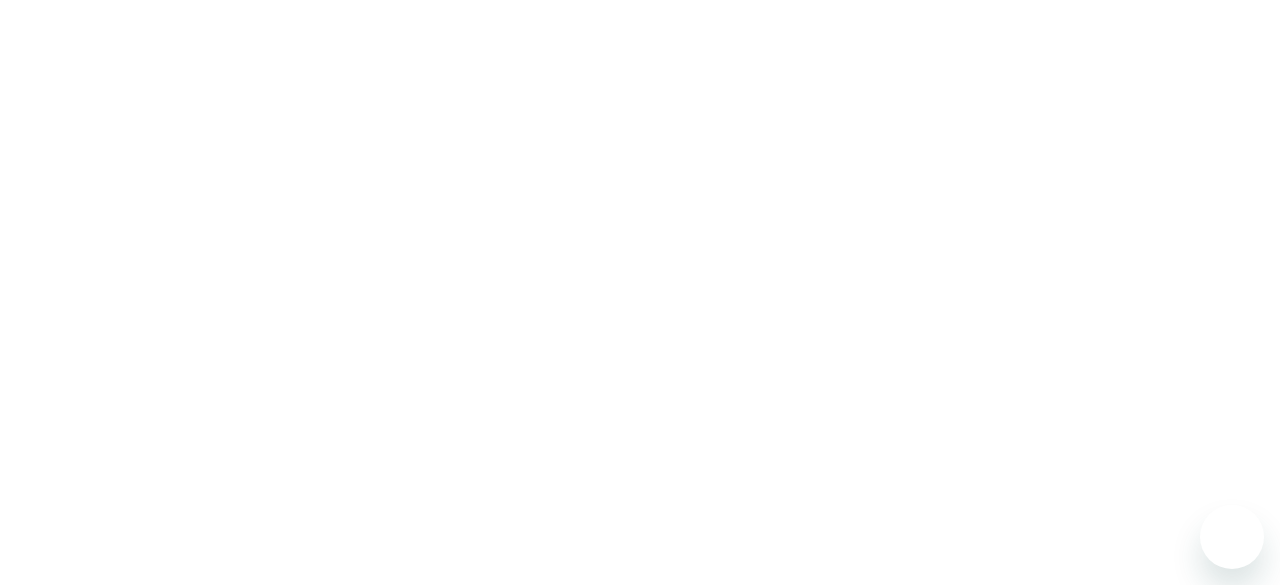 scroll, scrollTop: 0, scrollLeft: 0, axis: both 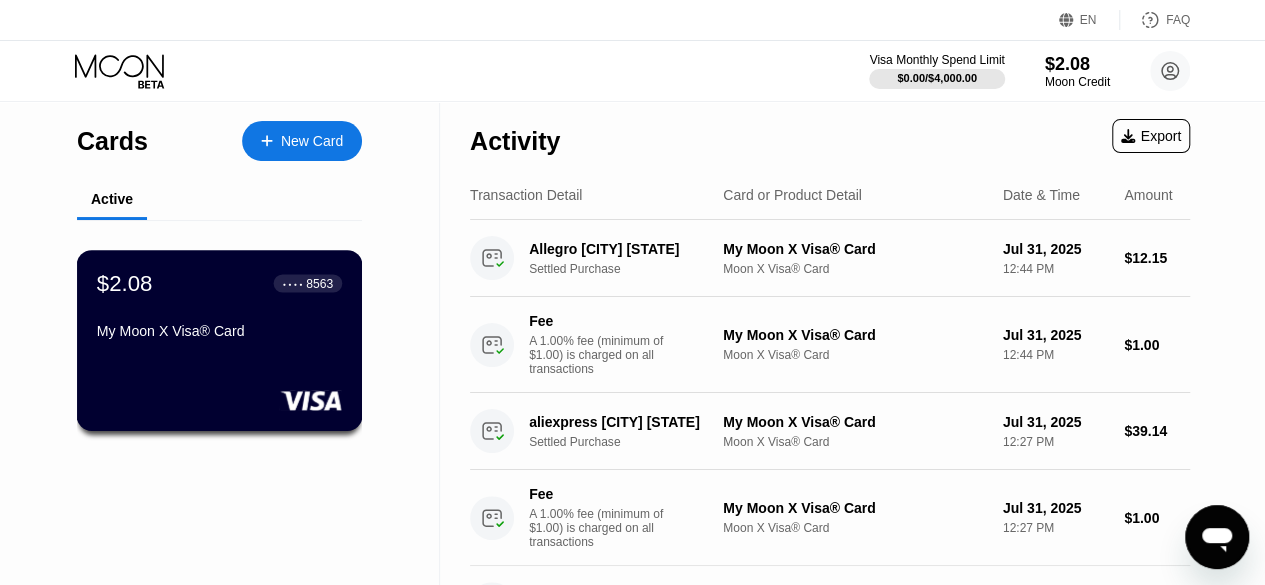 click on "● ● ● ● 8563" at bounding box center [308, 283] 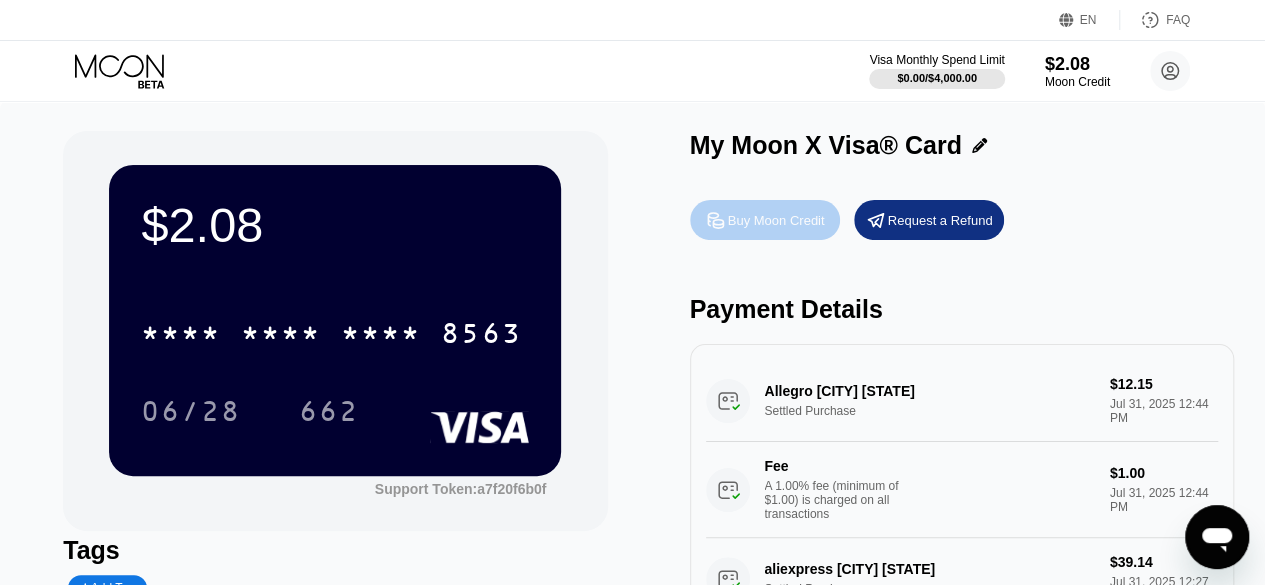 click on "Buy Moon Credit" at bounding box center (765, 220) 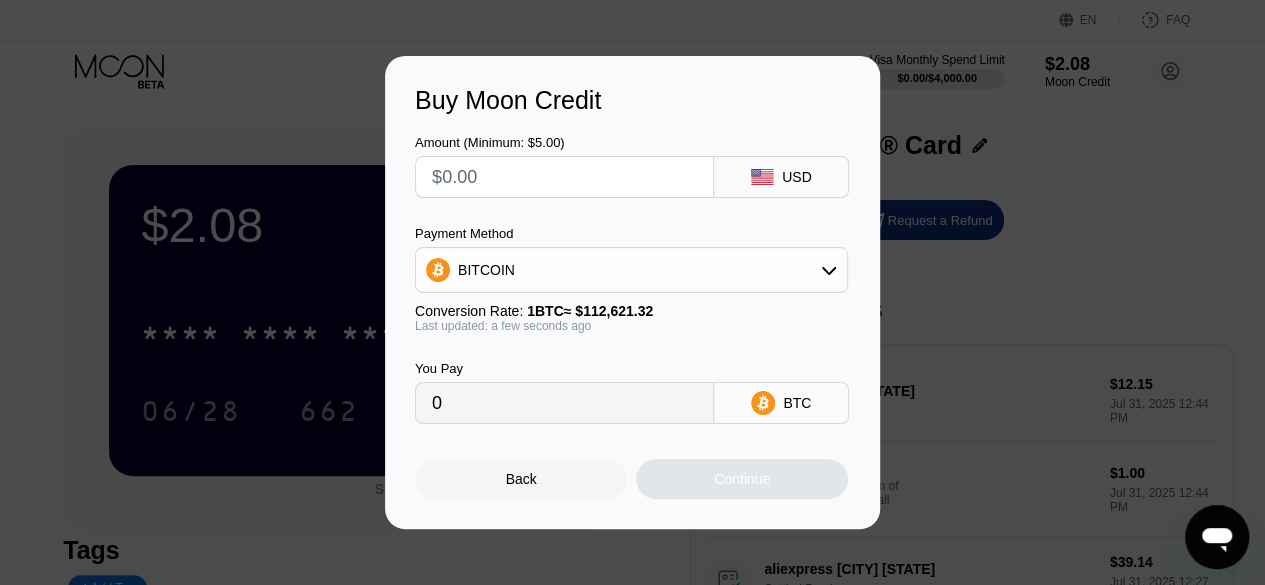 drag, startPoint x: 560, startPoint y: 186, endPoint x: 256, endPoint y: 157, distance: 305.3801 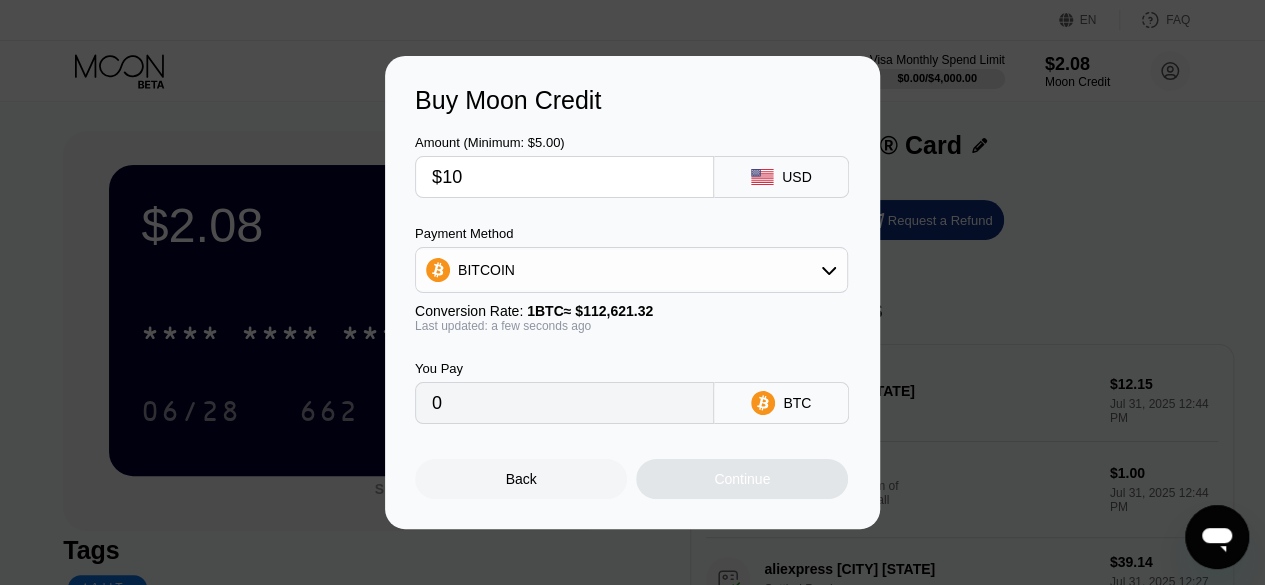 type on "$100" 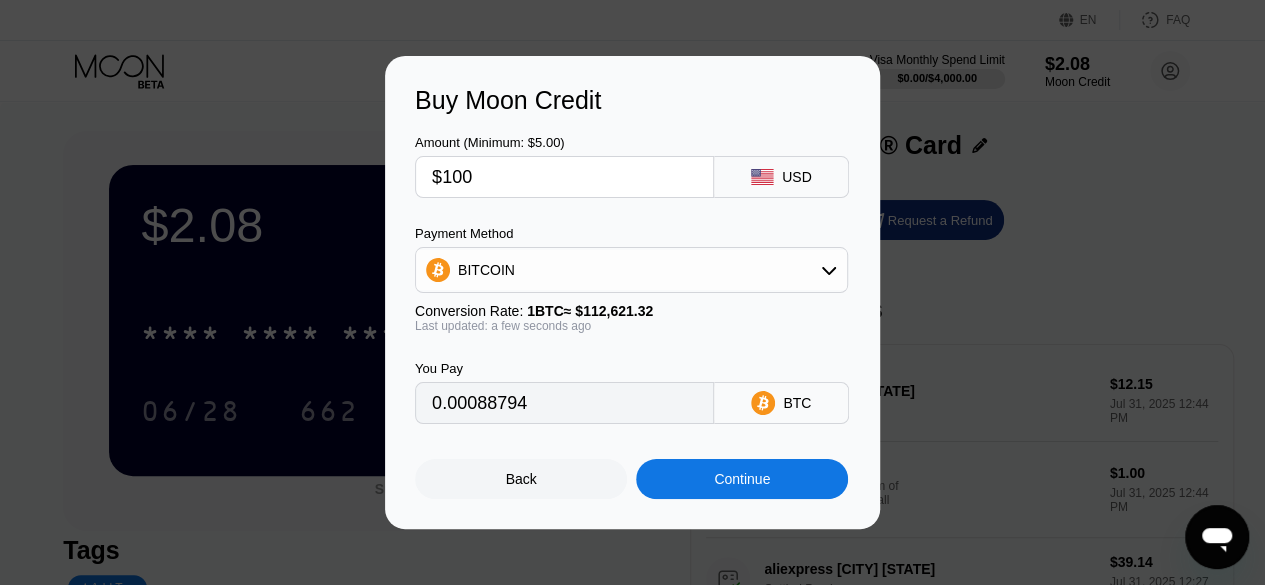type on "0.00088794" 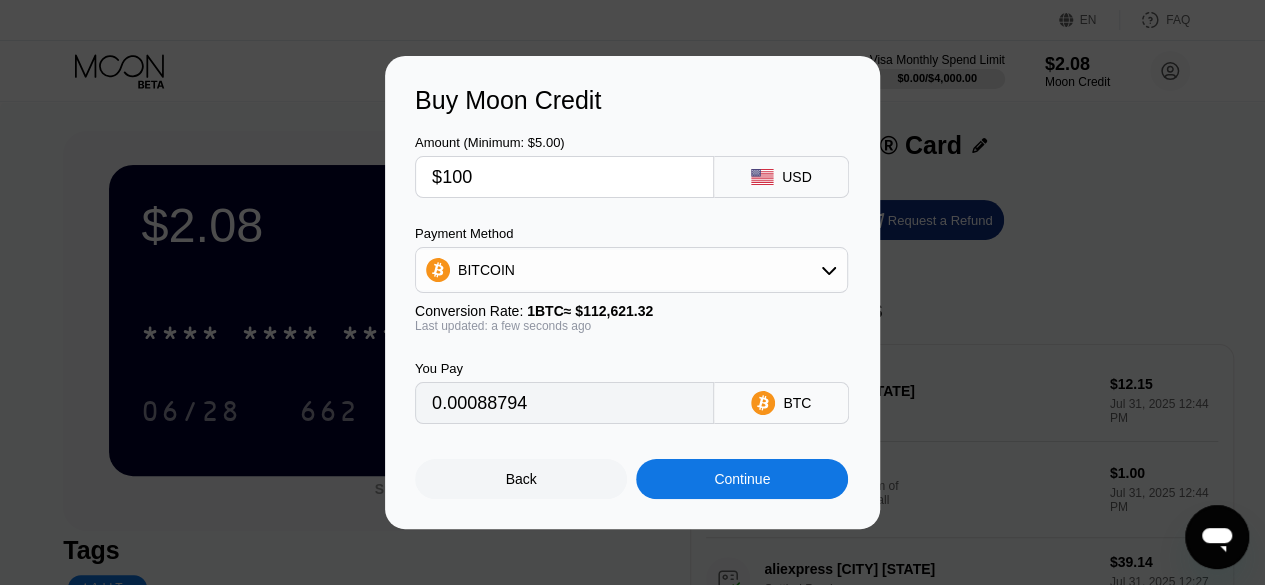 type on "$100" 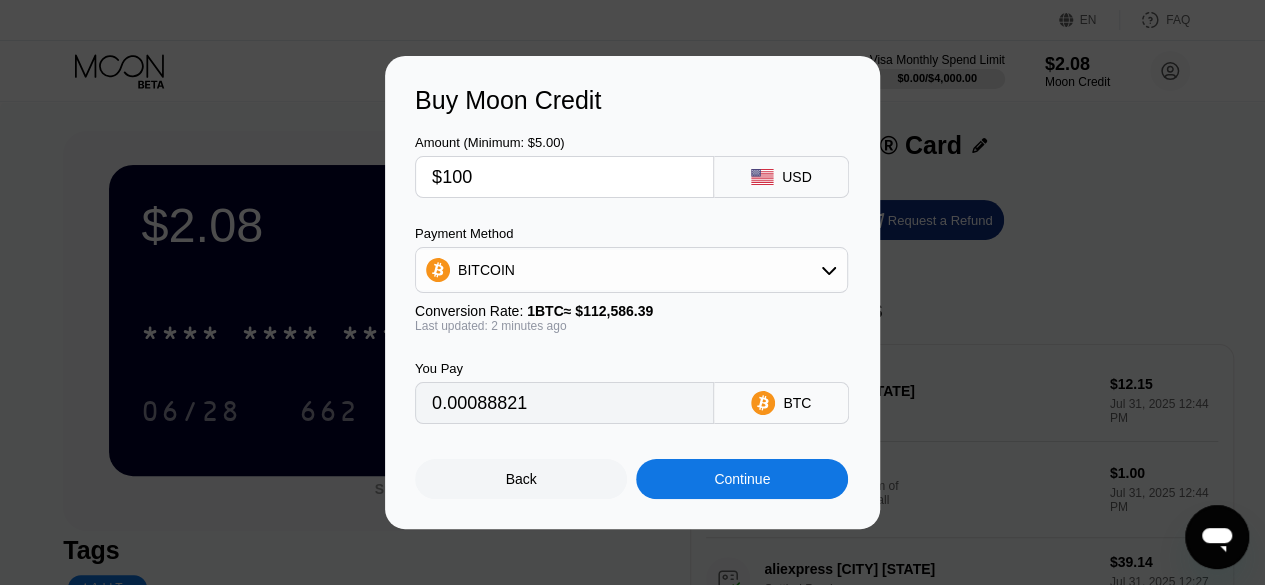 type on "0.00088841" 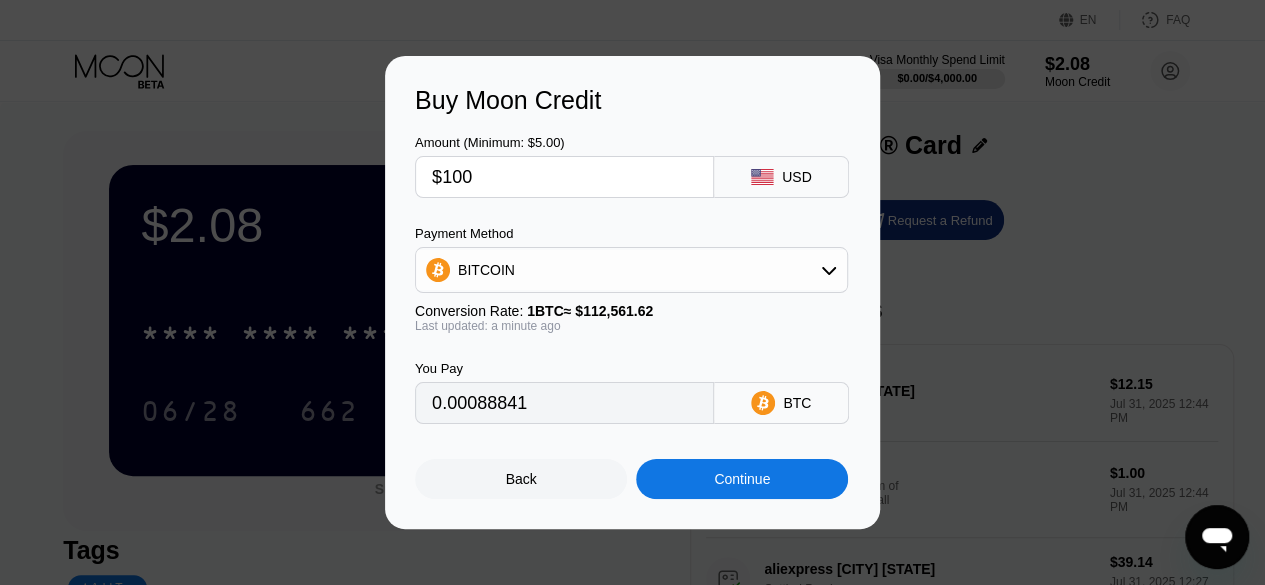 click on "Continue" at bounding box center [742, 479] 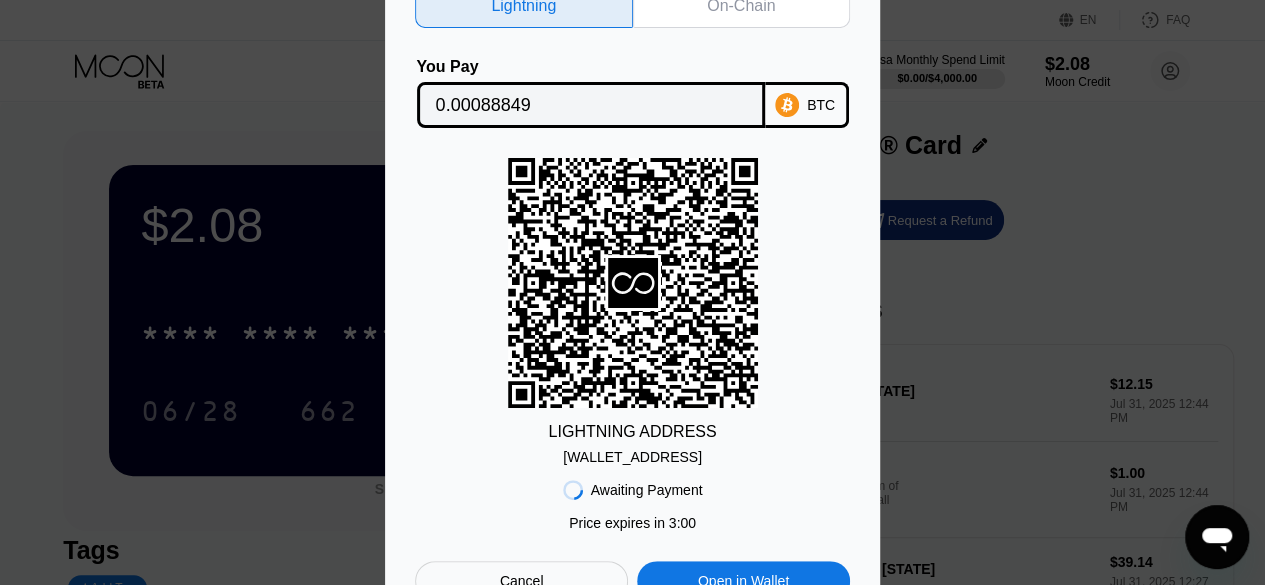 click on "Awaiting Payment Price expires in   3 : 00 Cancel Open in Wallet" at bounding box center [632, 533] 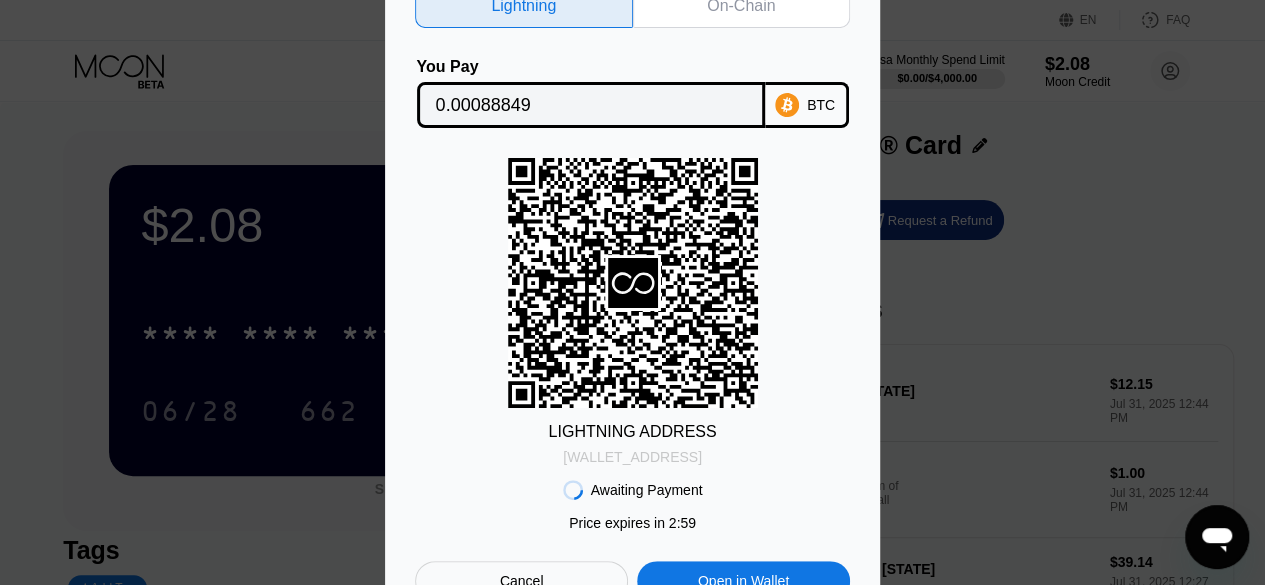 click on "lnbc888490n1p5g...yn3lccjgprzknky" at bounding box center [632, 457] 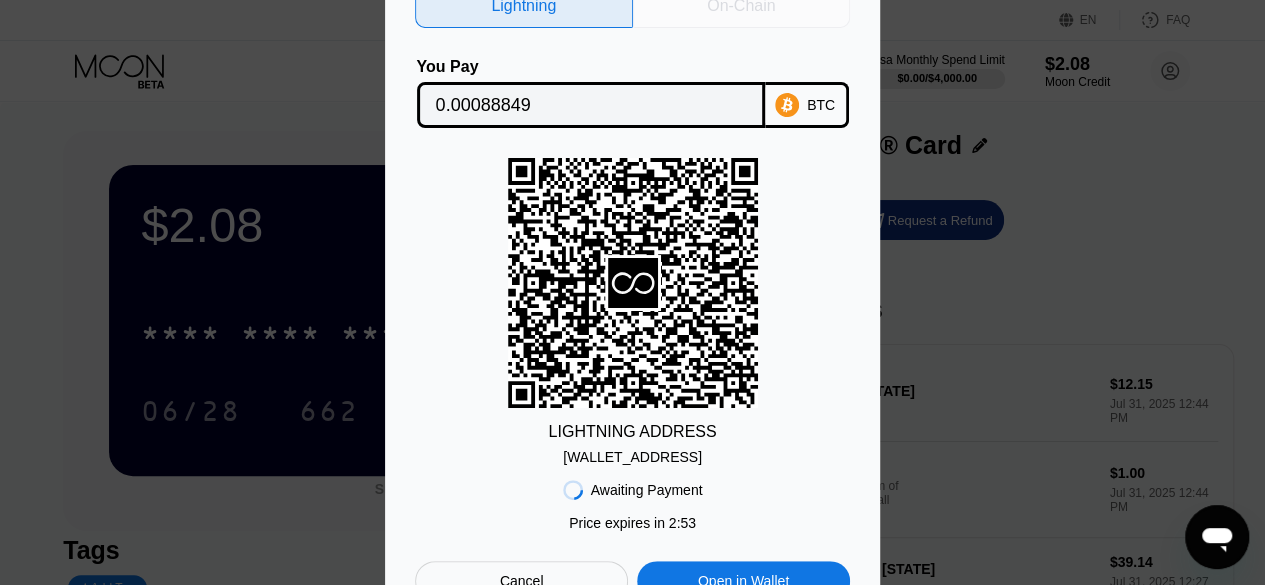 click on "On-Chain" at bounding box center [742, 6] 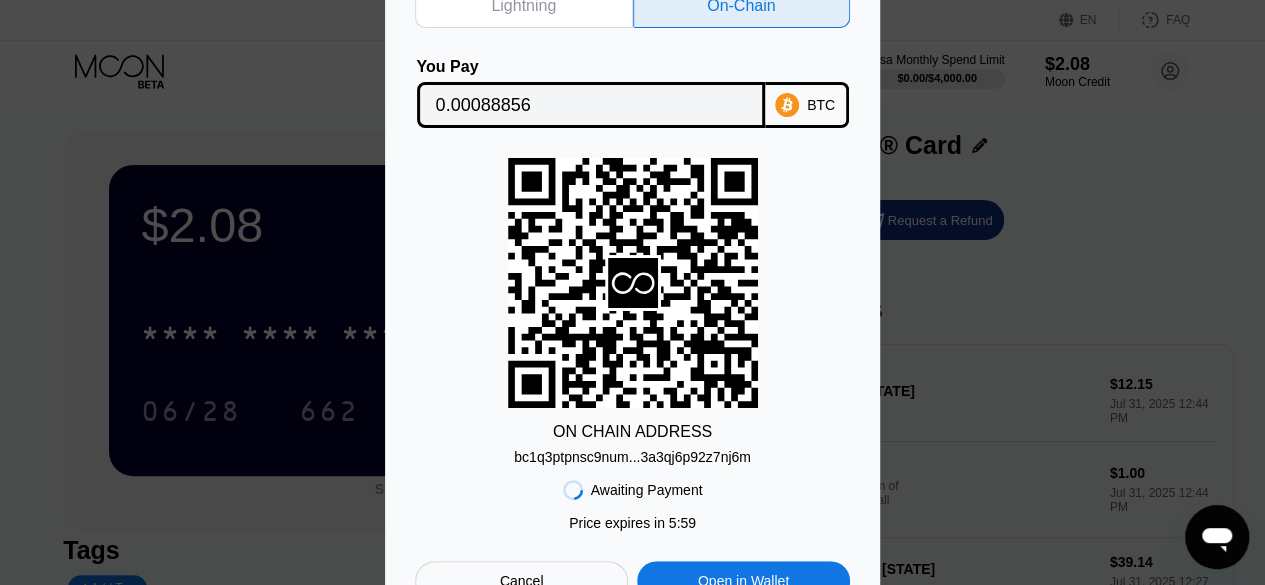 click on "bc1q3ptpnsc9num...3a3qj6p92z7nj6m" at bounding box center [632, 457] 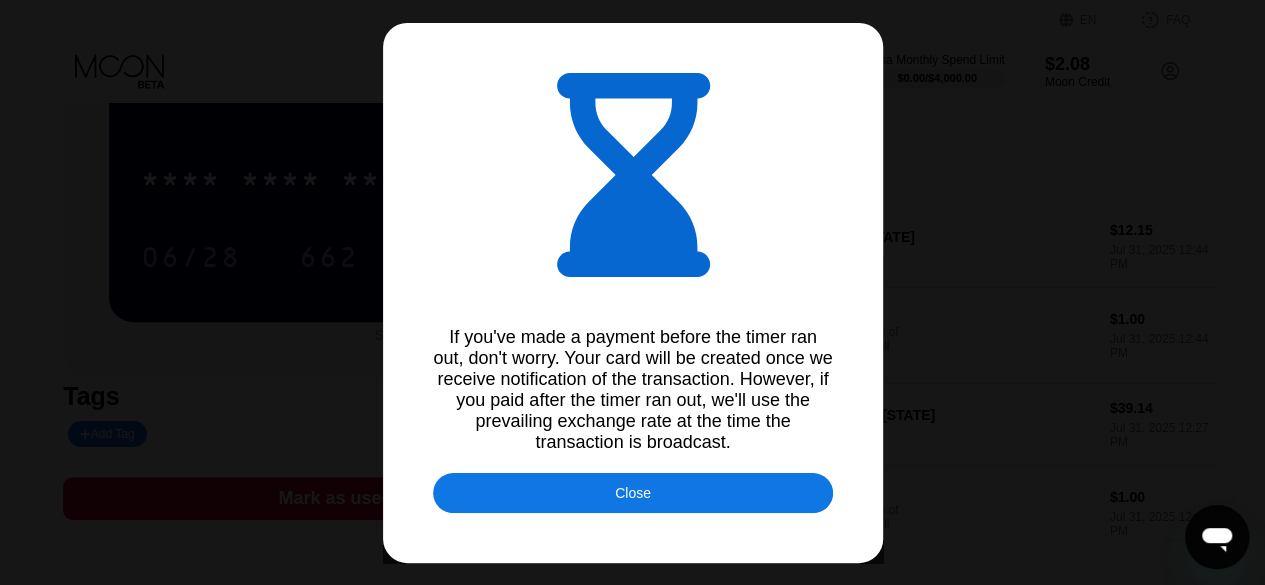 type on "0.00088911" 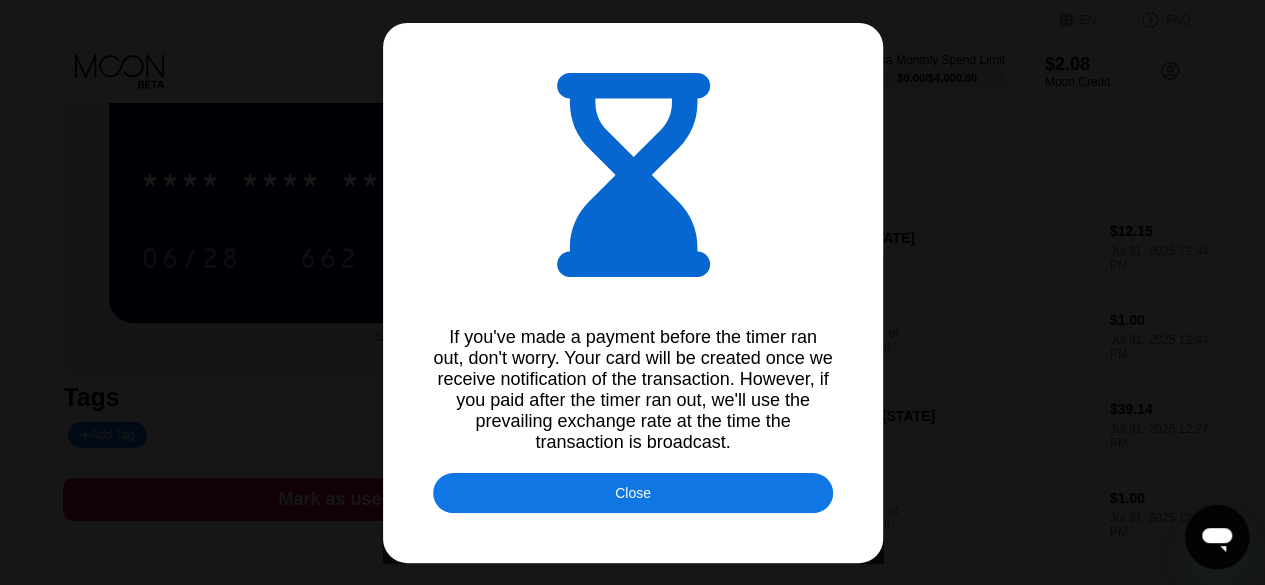 click on "Close" at bounding box center [633, 493] 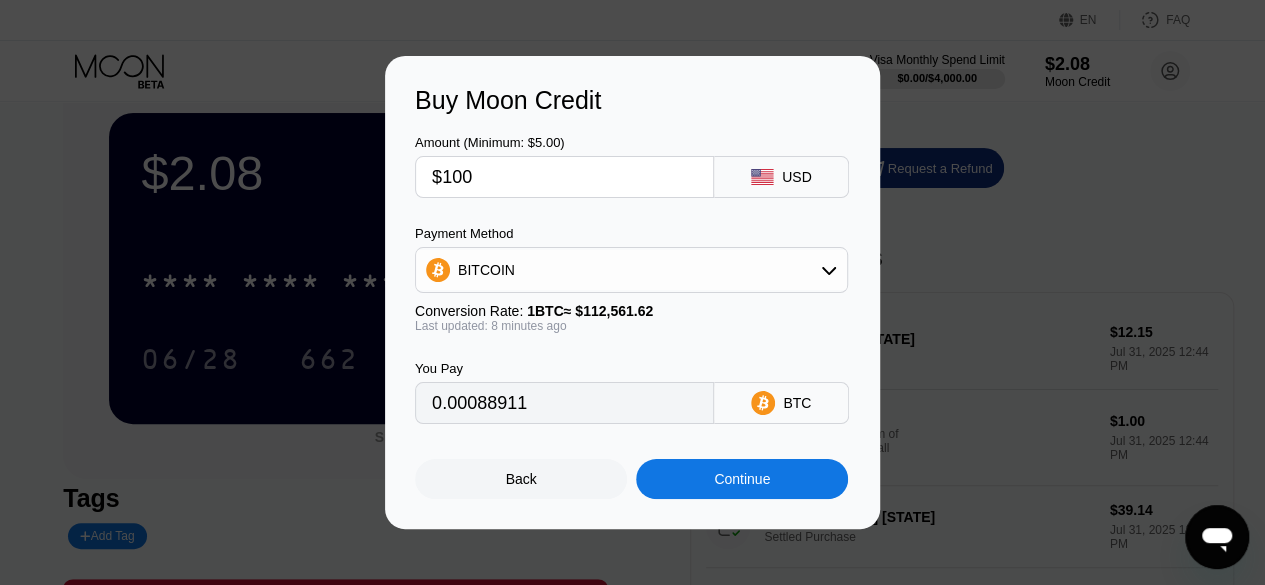 scroll, scrollTop: 0, scrollLeft: 0, axis: both 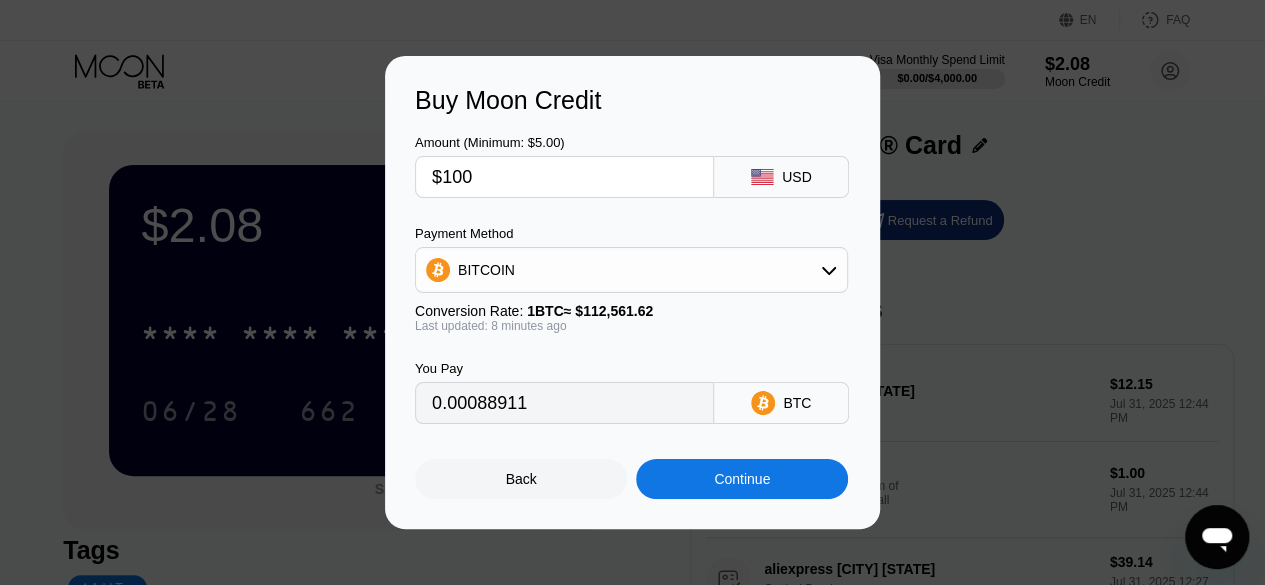 click on "Continue" at bounding box center (742, 479) 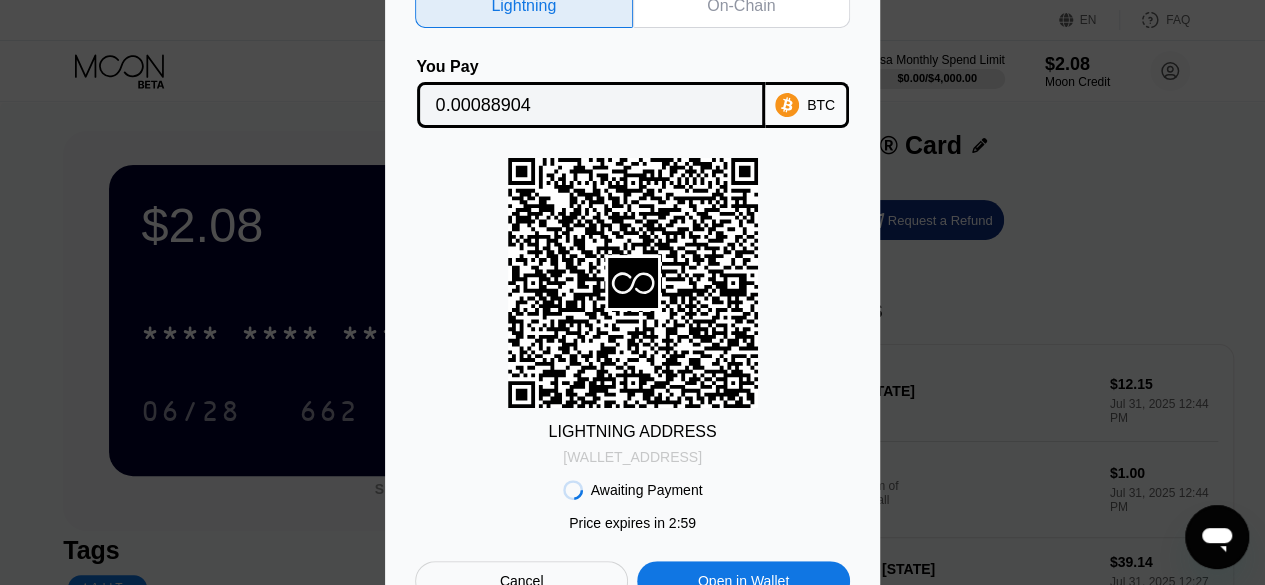 click on "lnbc889040n1p5g...m9ryt9tqqgx6vfh" at bounding box center (632, 457) 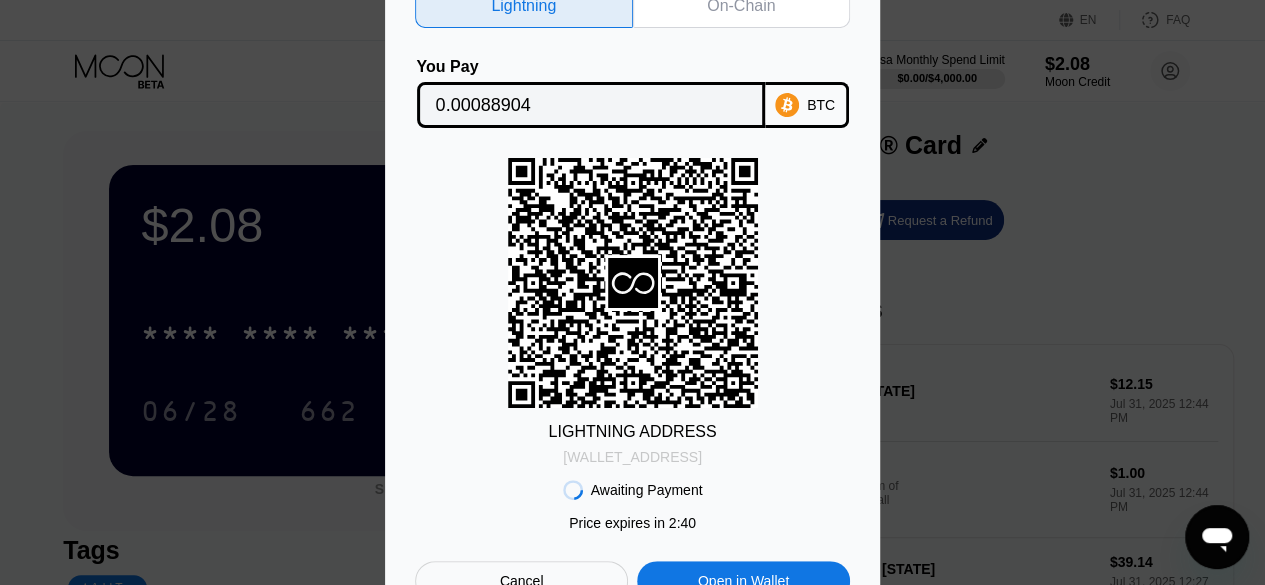click on "lnbc889040n1p5g...m9ryt9tqqgx6vfh" at bounding box center (632, 457) 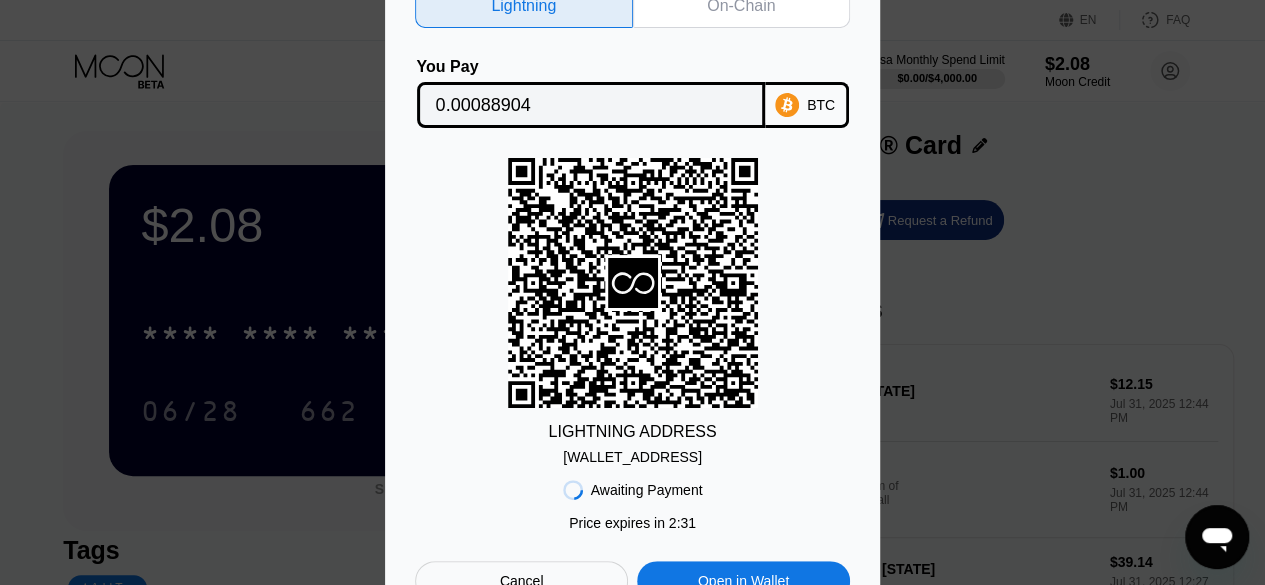 click on "On-Chain" at bounding box center (741, 6) 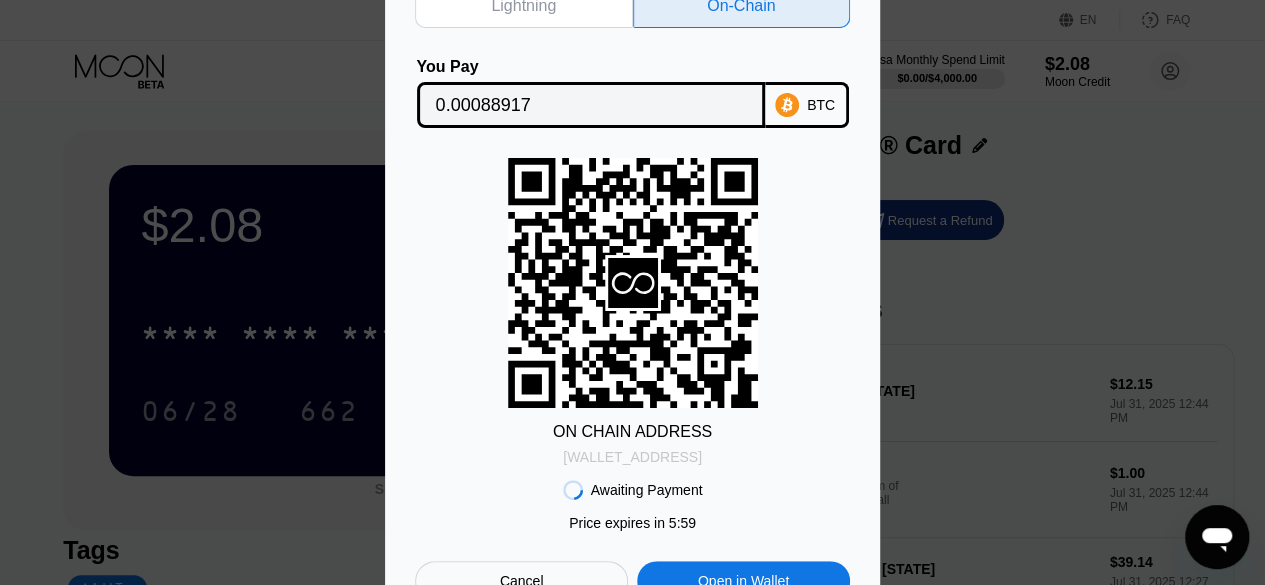 click on "bc1qngnfj32dfrm...8sd07aenpu4a92h" at bounding box center (632, 457) 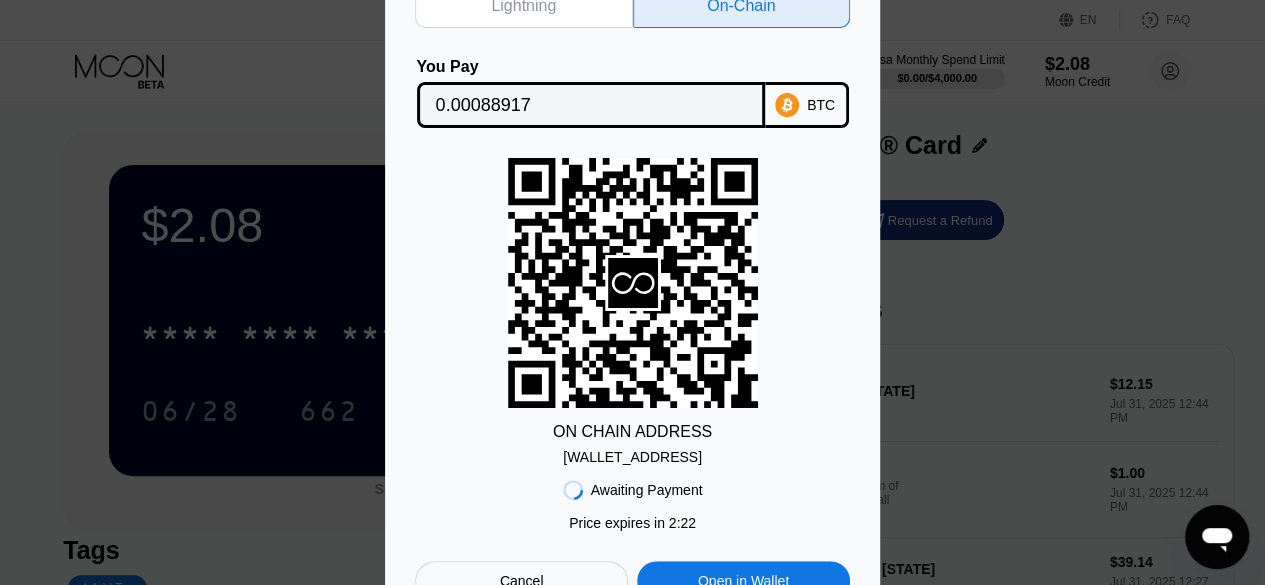 click on "bc1qngnfj32dfrm...8sd07aenpu4a92h" at bounding box center (632, 457) 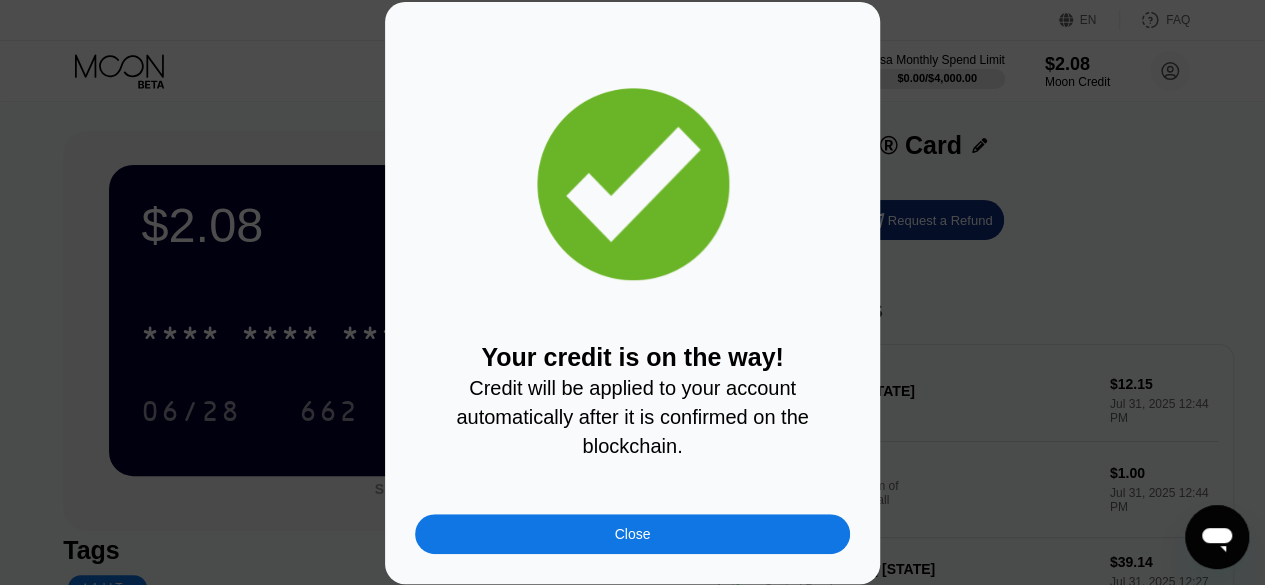 click on "Close" at bounding box center (632, 534) 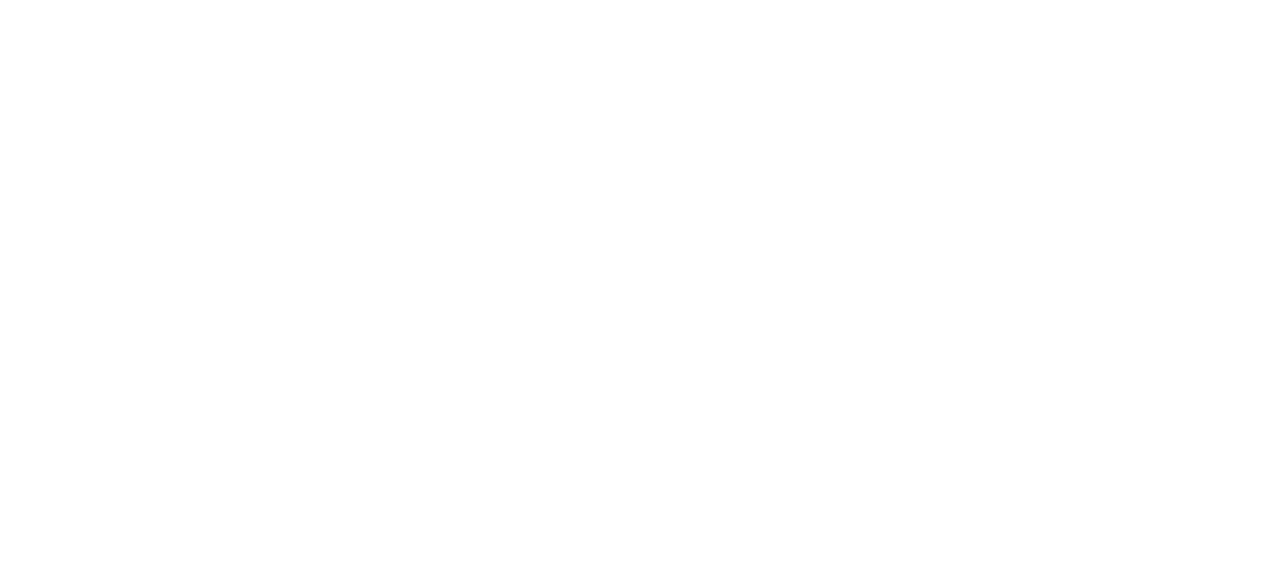 scroll, scrollTop: 0, scrollLeft: 0, axis: both 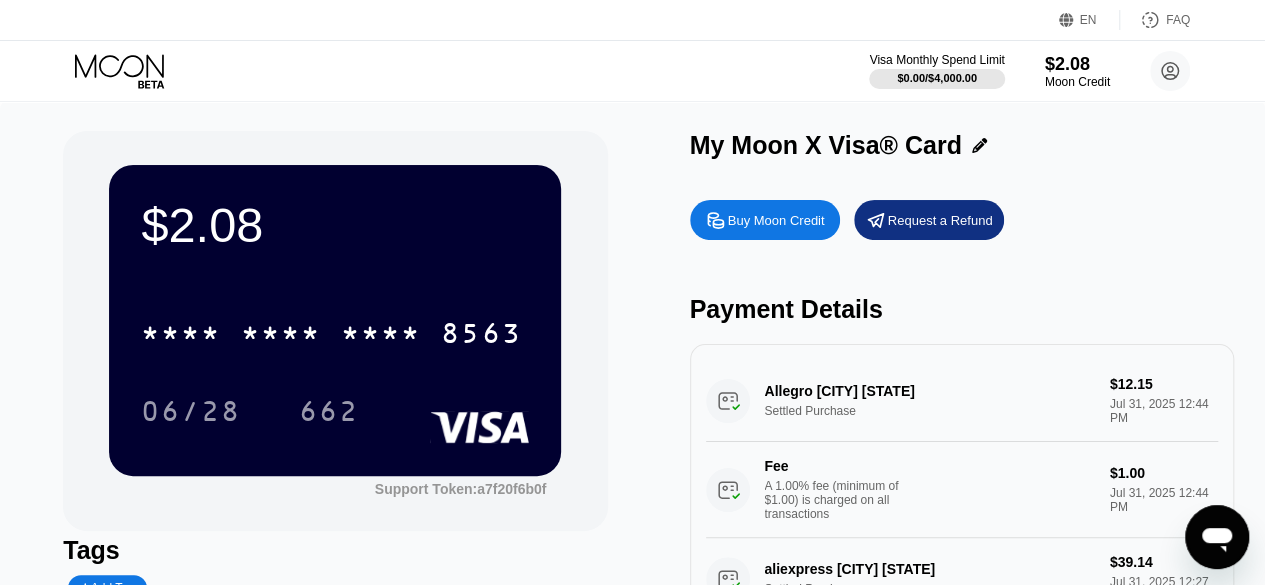click 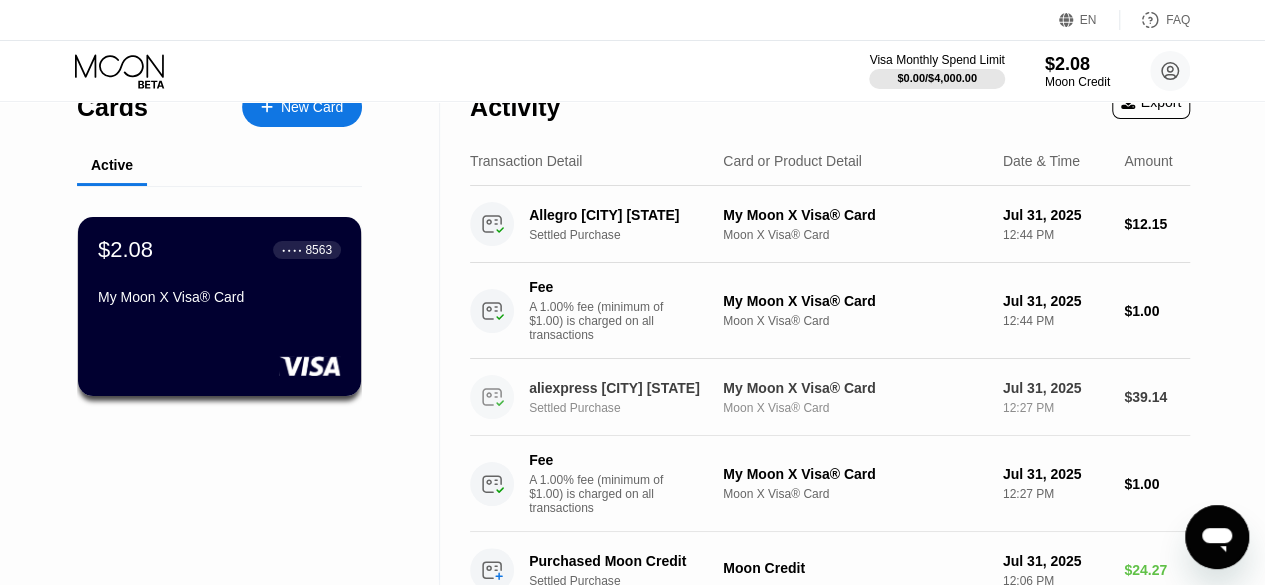 scroll, scrollTop: 0, scrollLeft: 0, axis: both 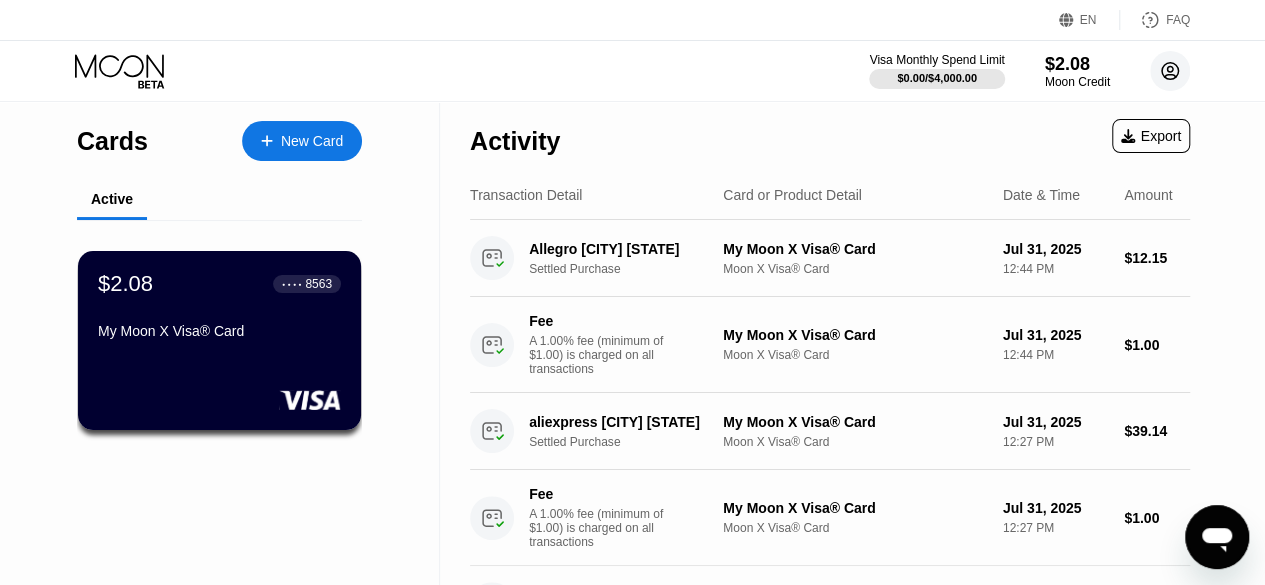 click 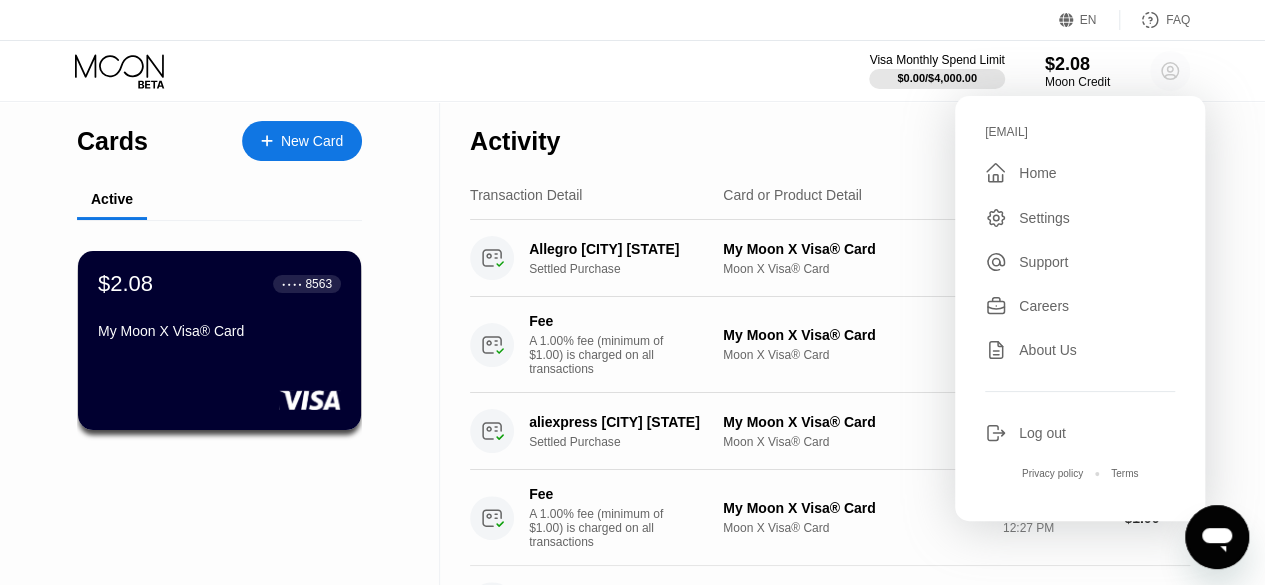 click 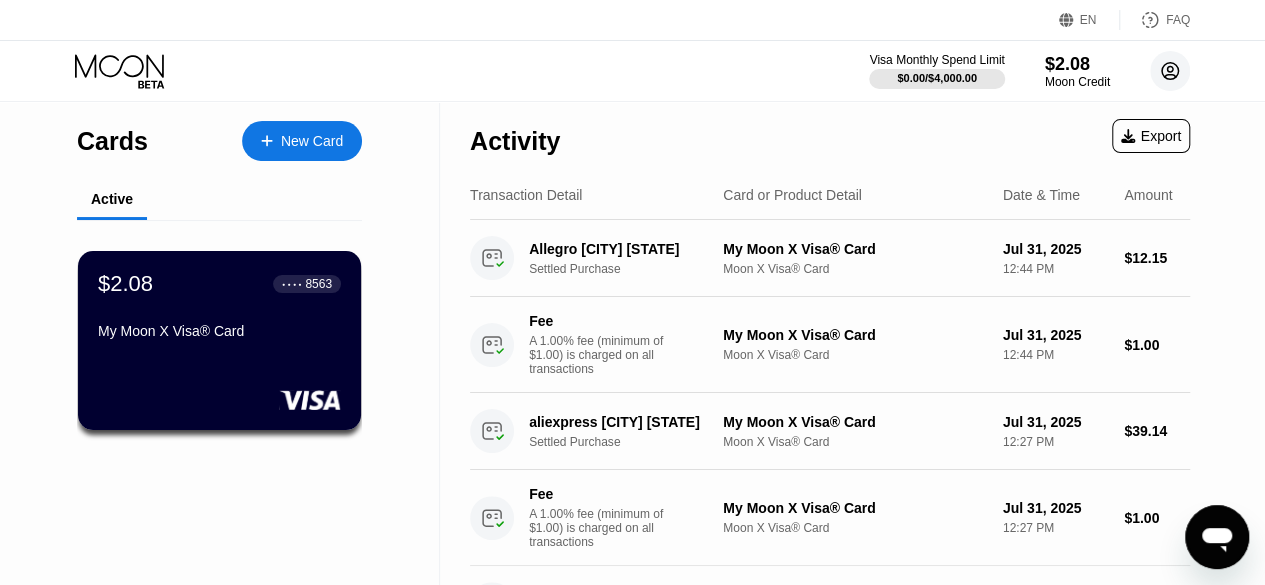click 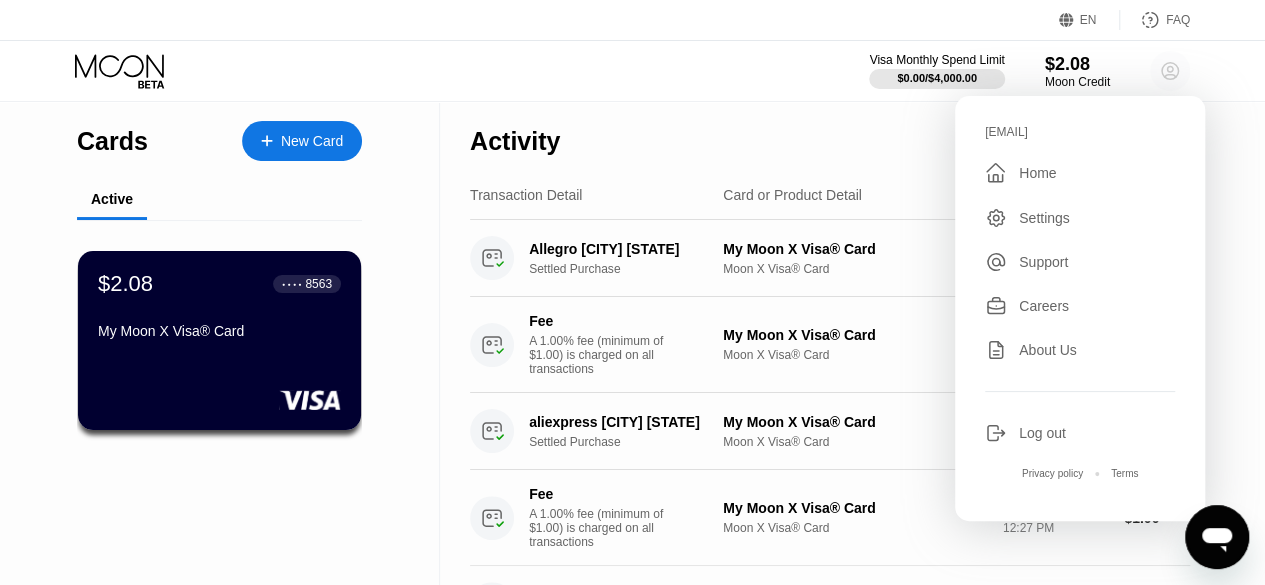 click 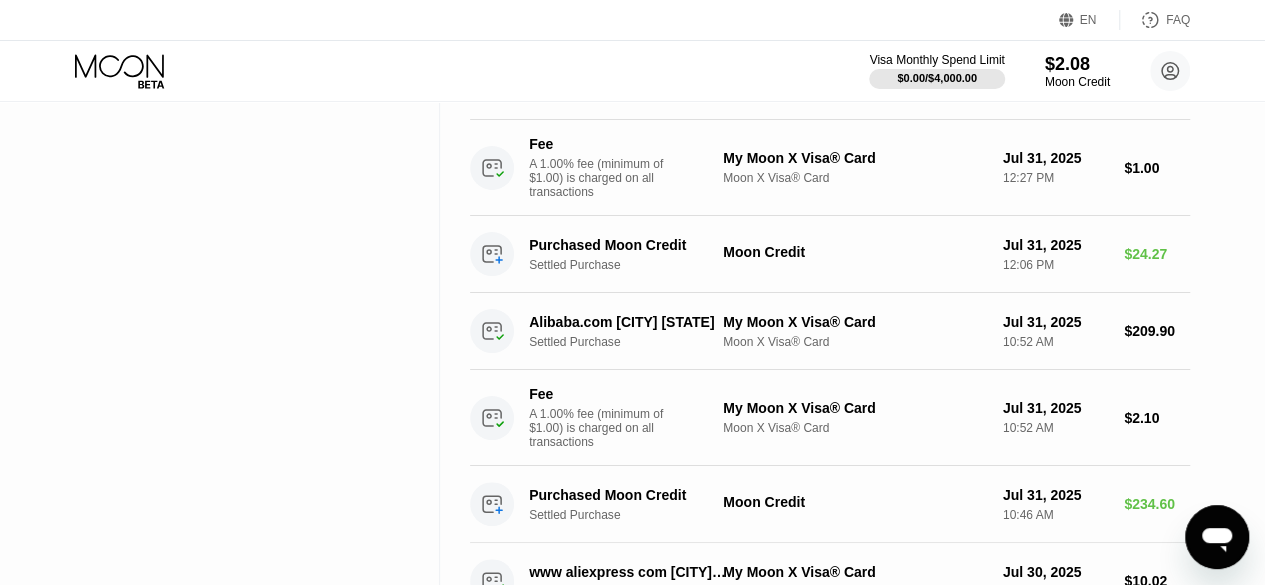 scroll, scrollTop: 0, scrollLeft: 0, axis: both 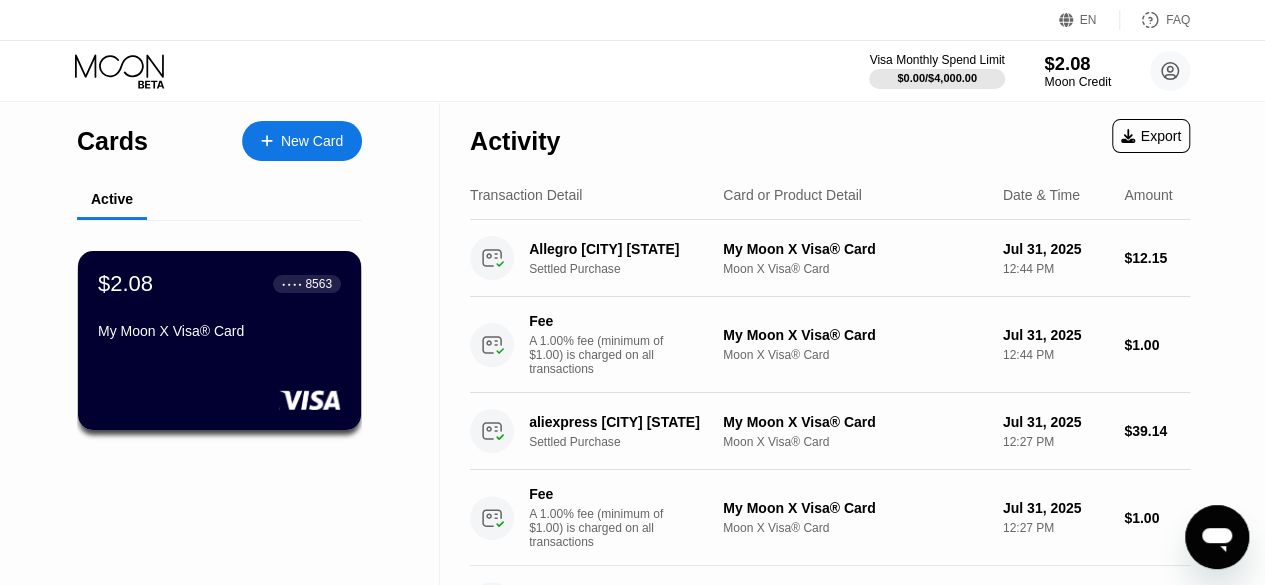click on "Moon Credit" at bounding box center (1077, 82) 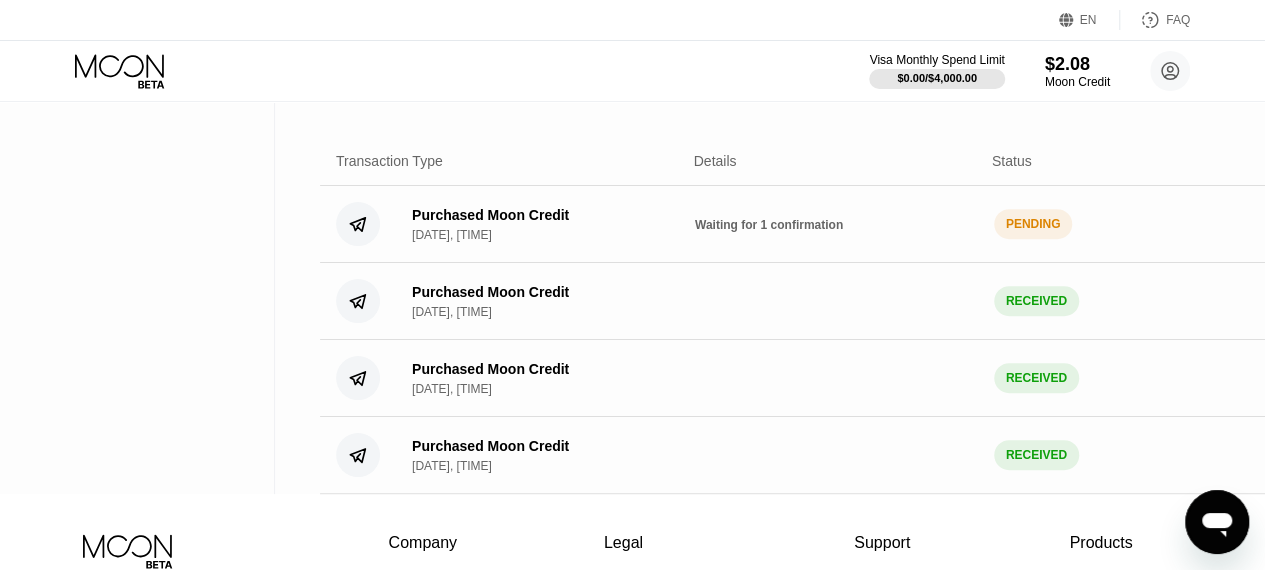 scroll, scrollTop: 348, scrollLeft: 0, axis: vertical 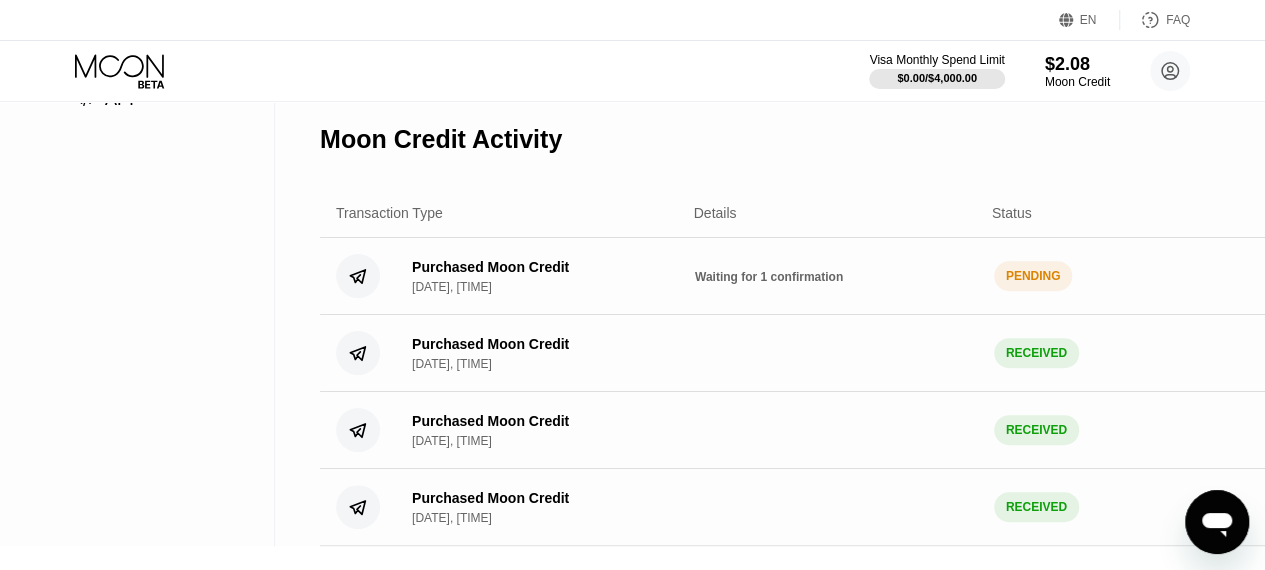click on "PENDING" at bounding box center (1033, 276) 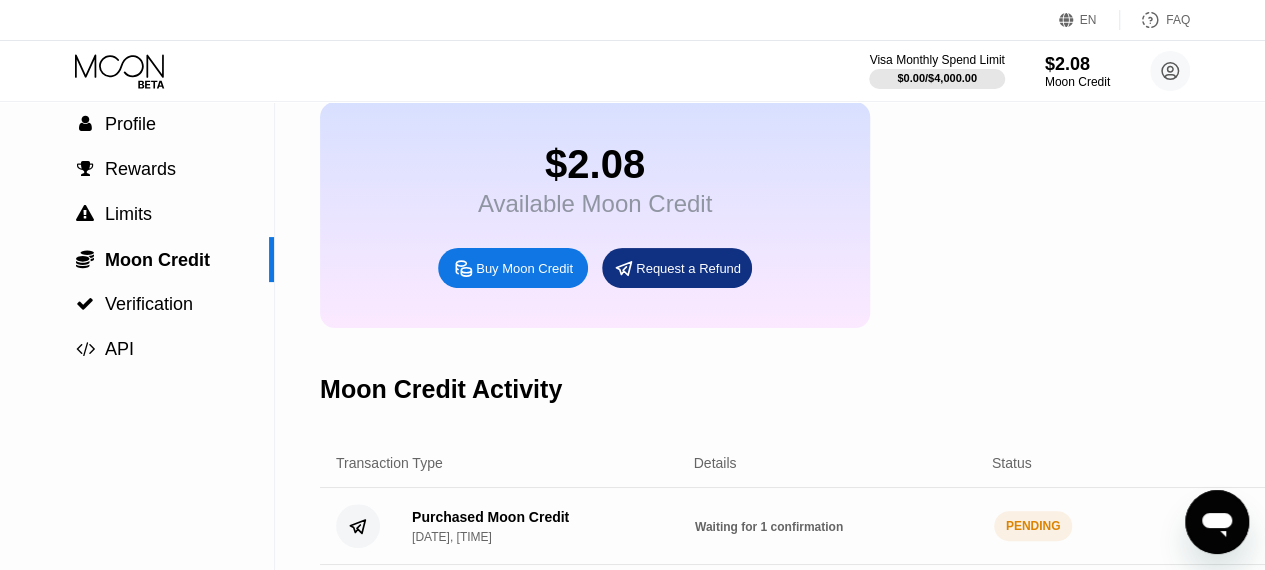 scroll, scrollTop: 90, scrollLeft: 0, axis: vertical 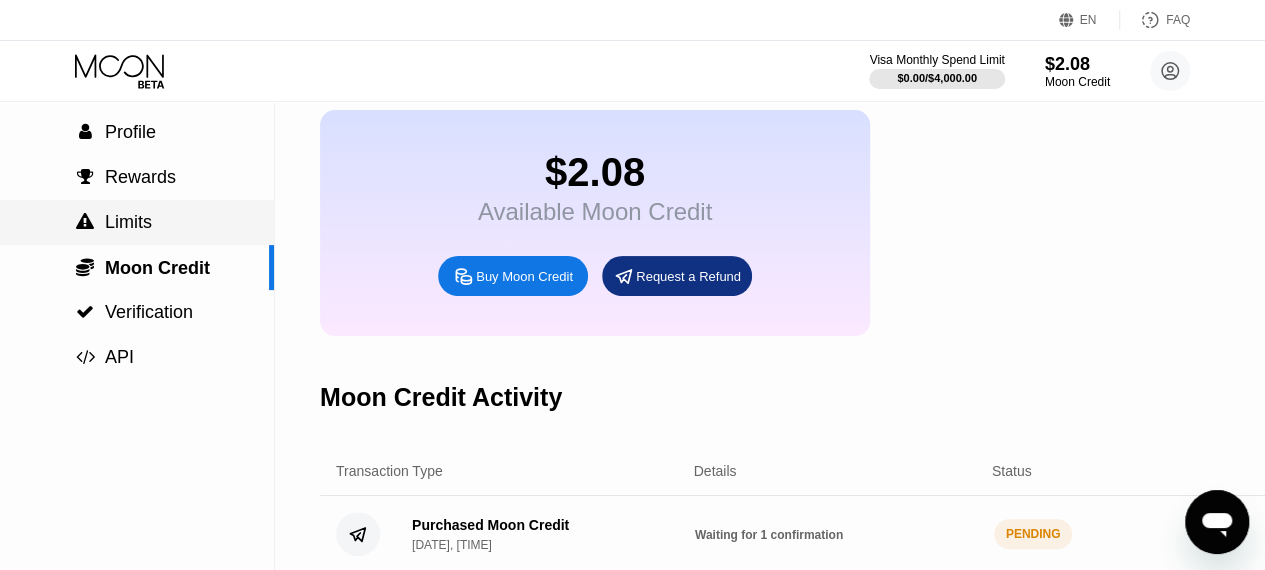click on "Limits" at bounding box center (128, 222) 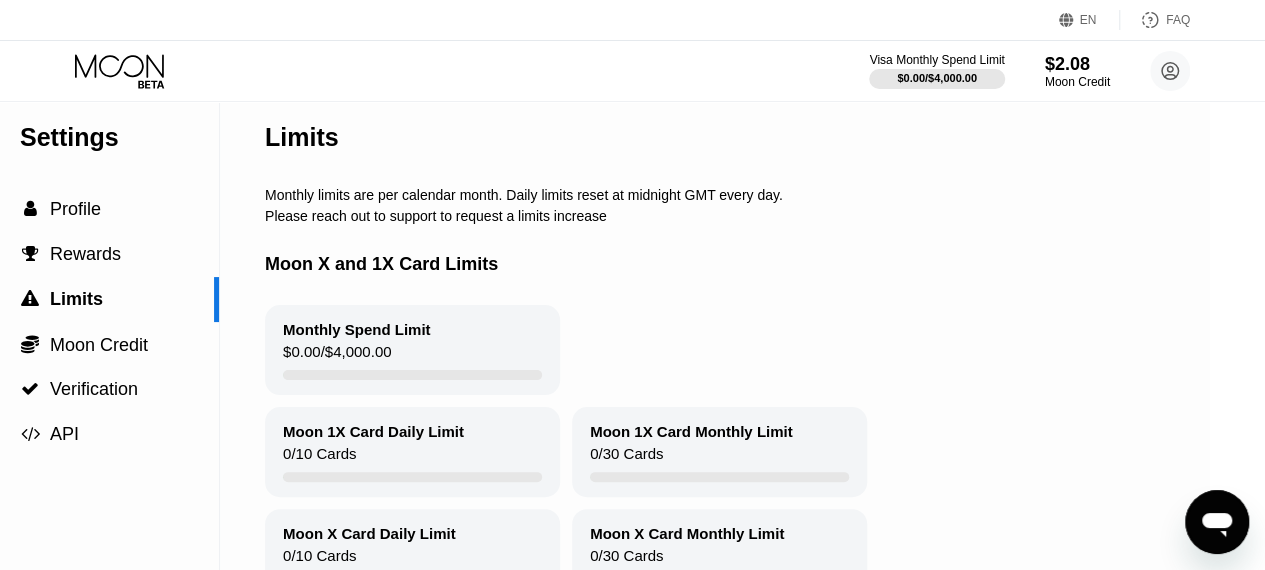 scroll, scrollTop: 0, scrollLeft: 55, axis: horizontal 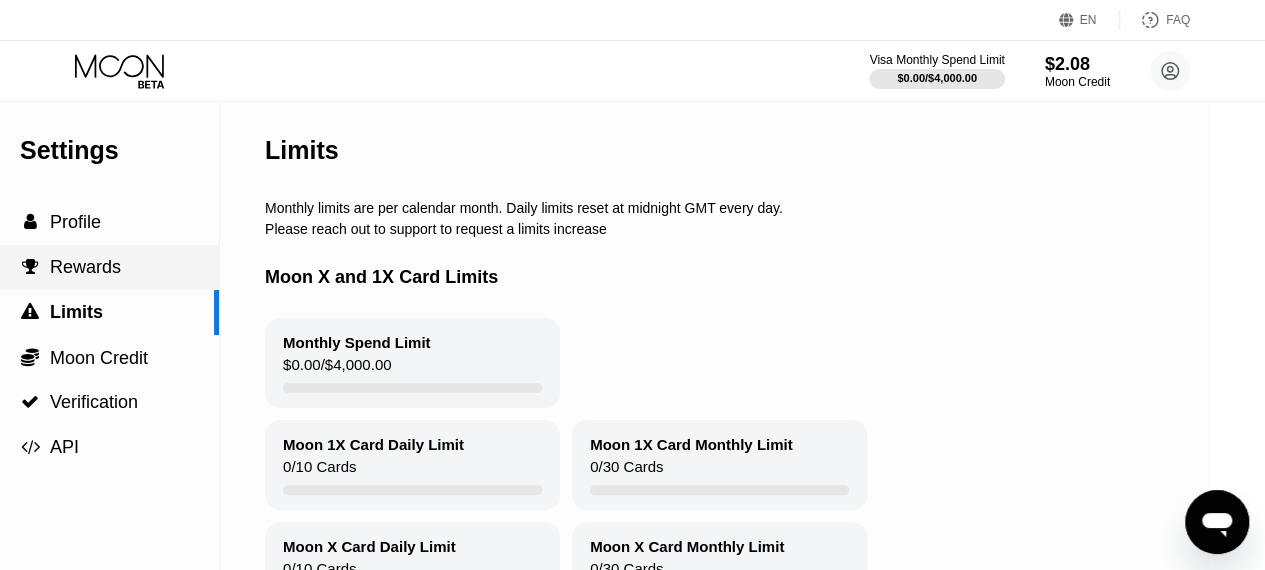 click on "Rewards" at bounding box center [85, 267] 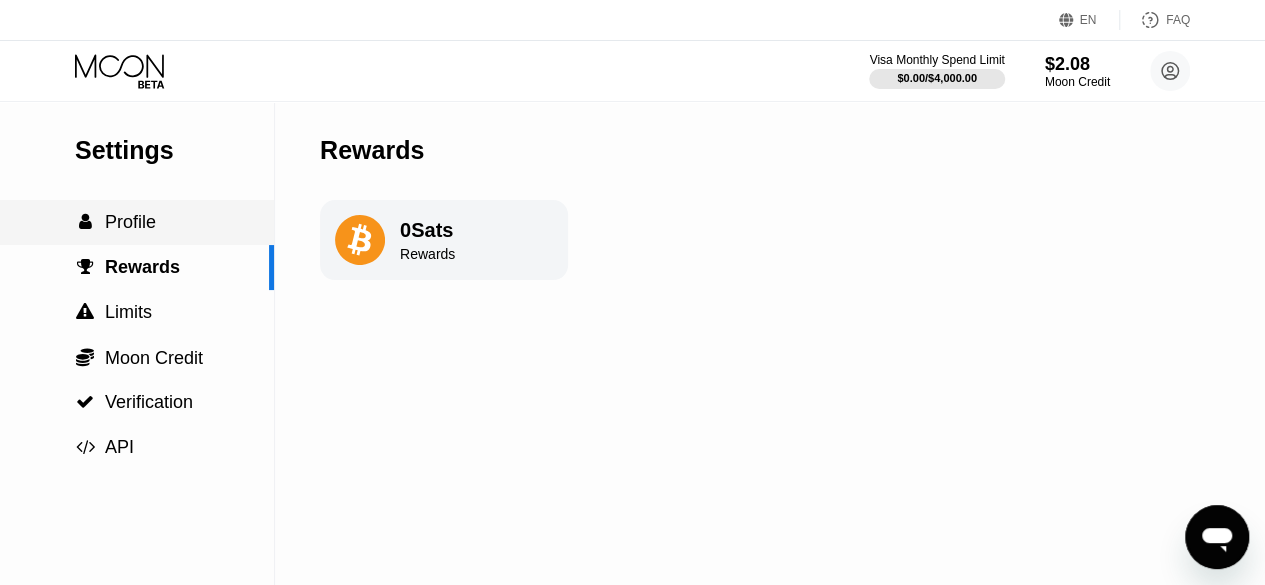 click on "Profile" at bounding box center (130, 222) 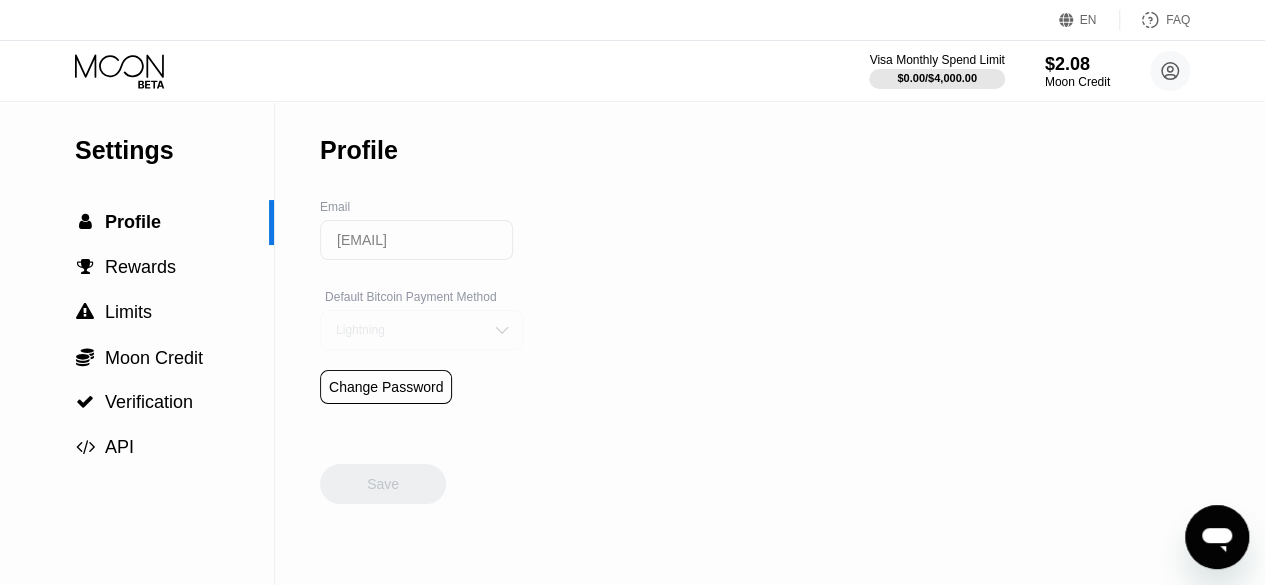 click on "Lightning" at bounding box center (421, 330) 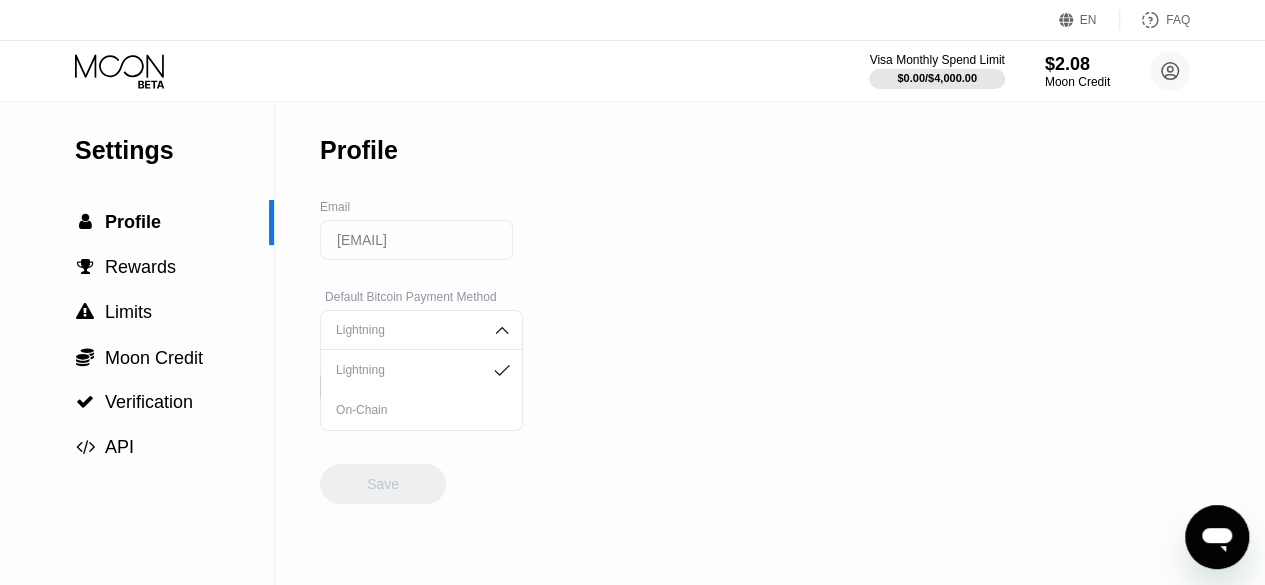 click on "On-Chain" at bounding box center (421, 410) 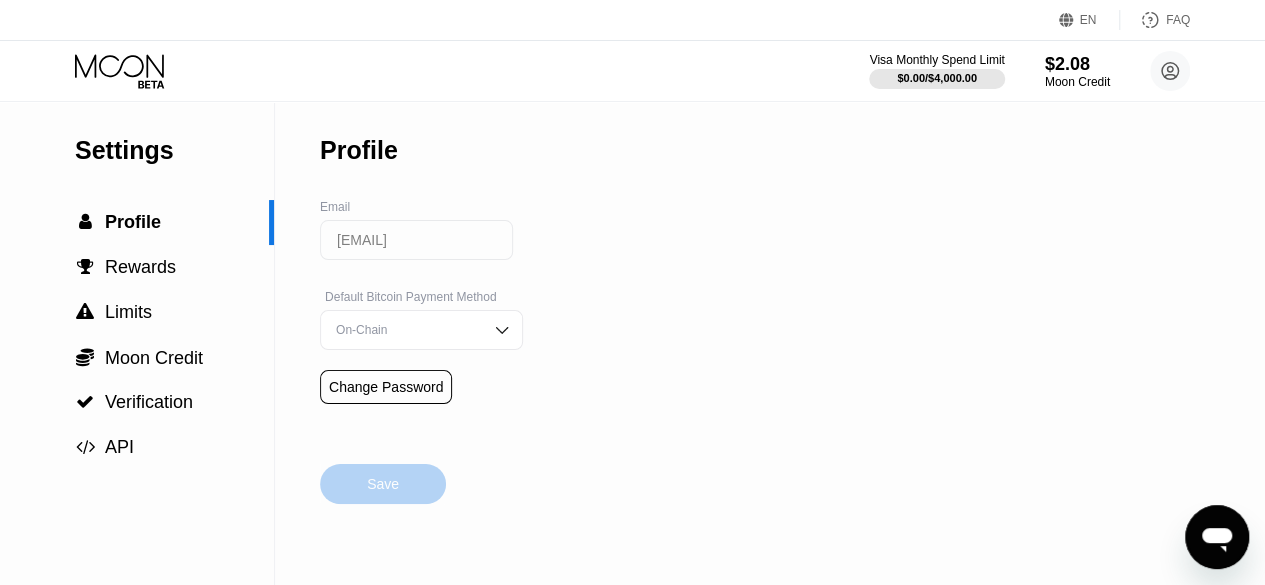 click on "Save" at bounding box center [383, 484] 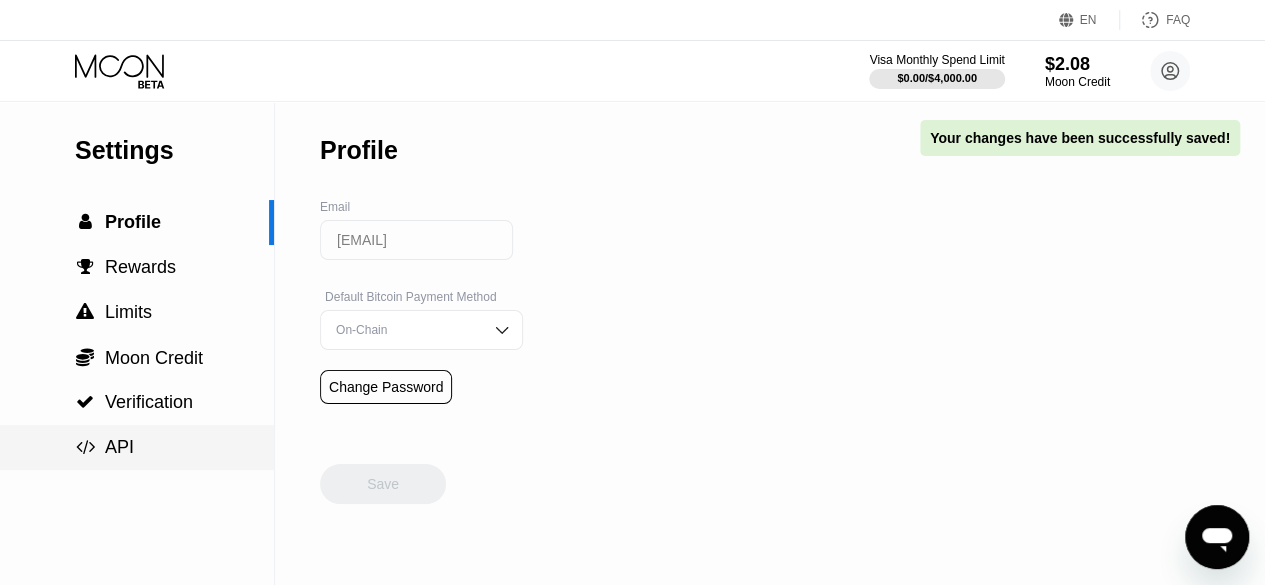 click on " API" at bounding box center (137, 447) 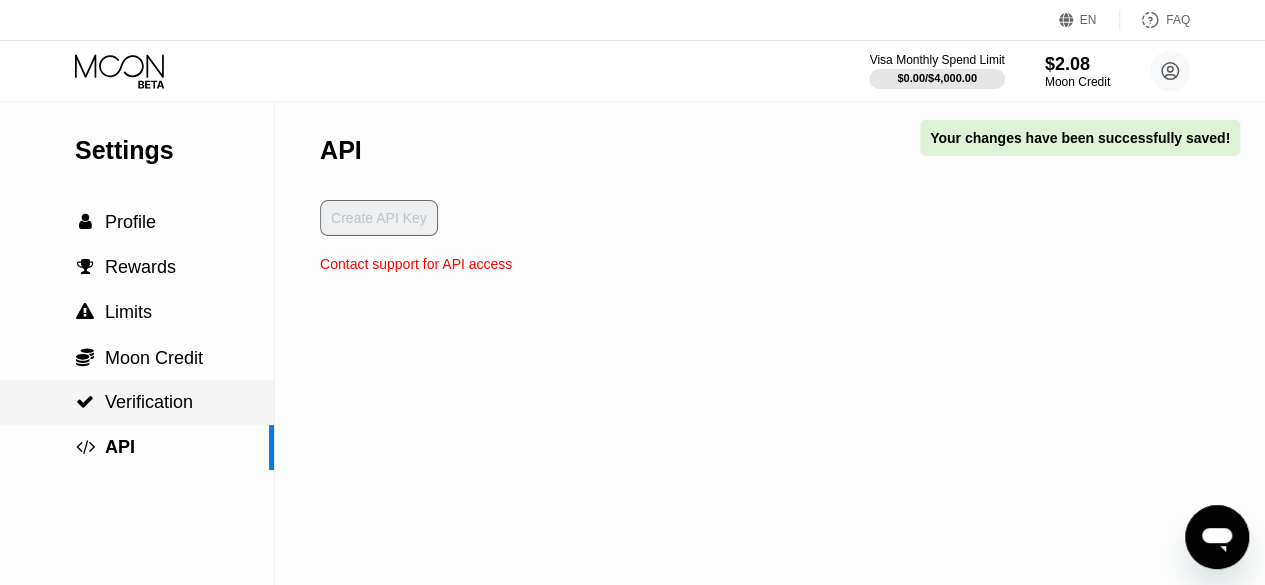 click on "Verification" at bounding box center [149, 402] 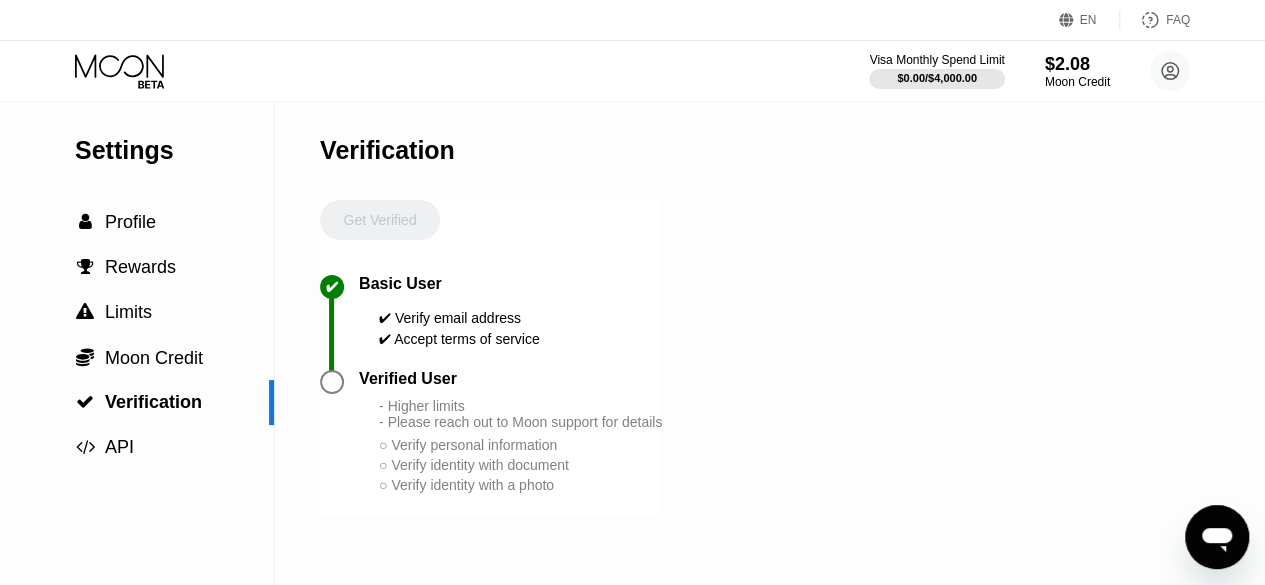 click at bounding box center [332, 382] 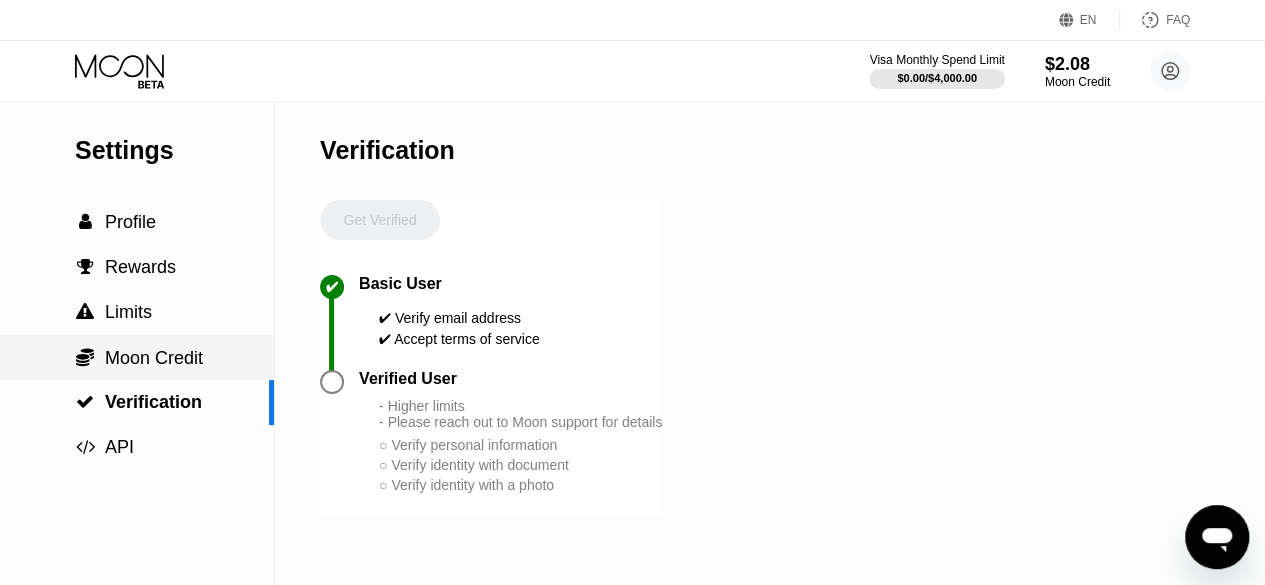 click on "Moon Credit" at bounding box center [154, 358] 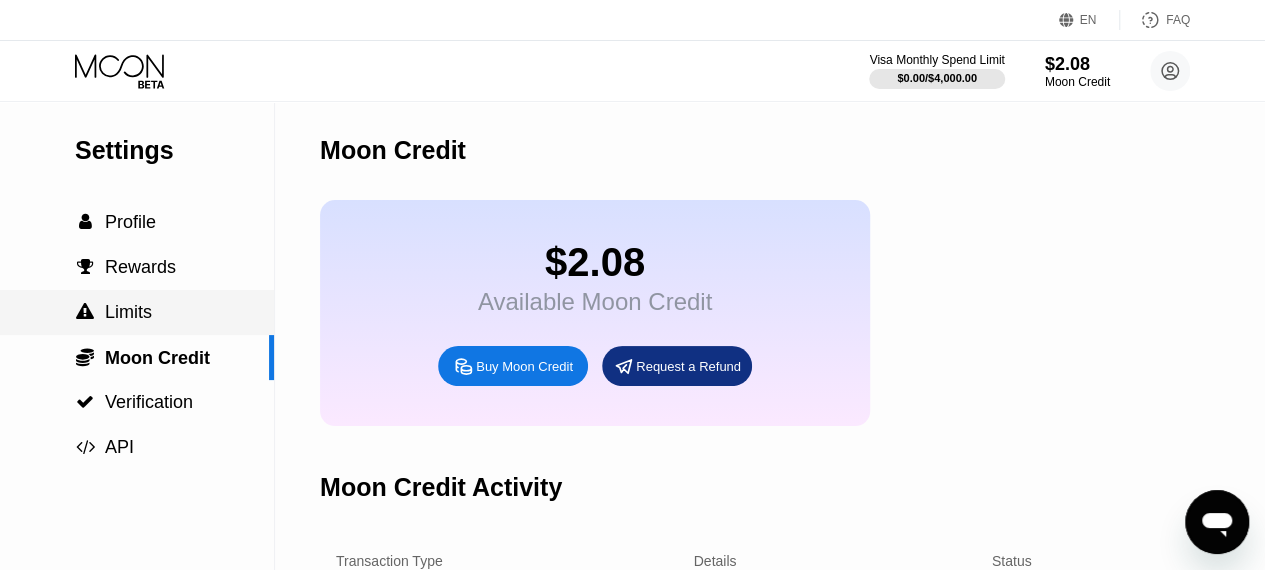 click on " Limits" at bounding box center (137, 312) 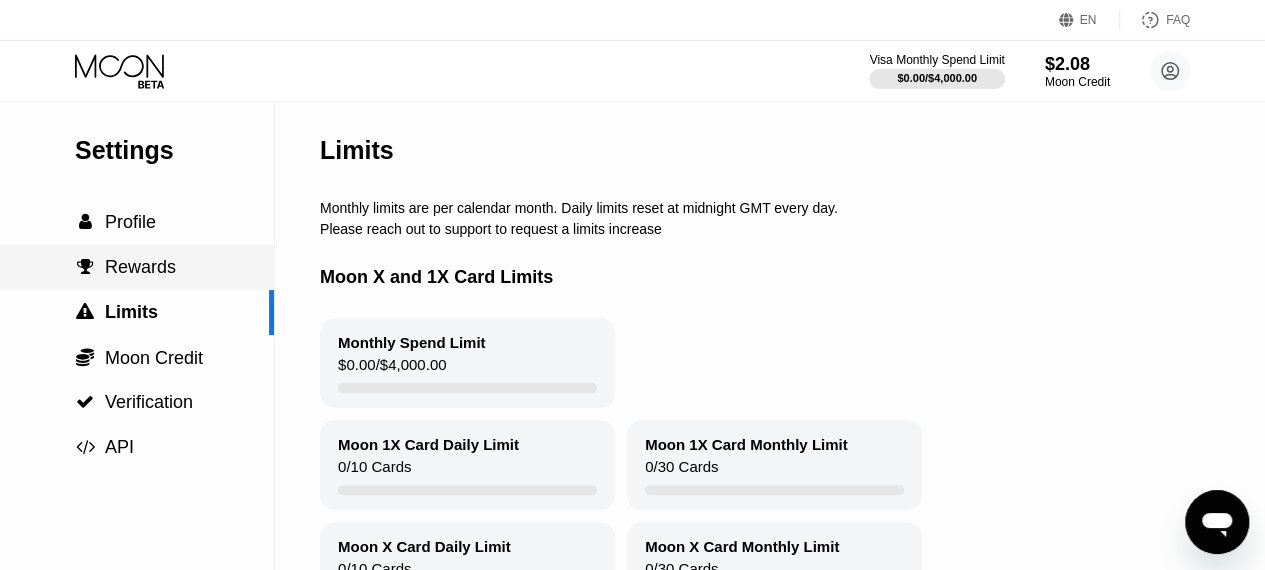 click on "Rewards" at bounding box center (140, 267) 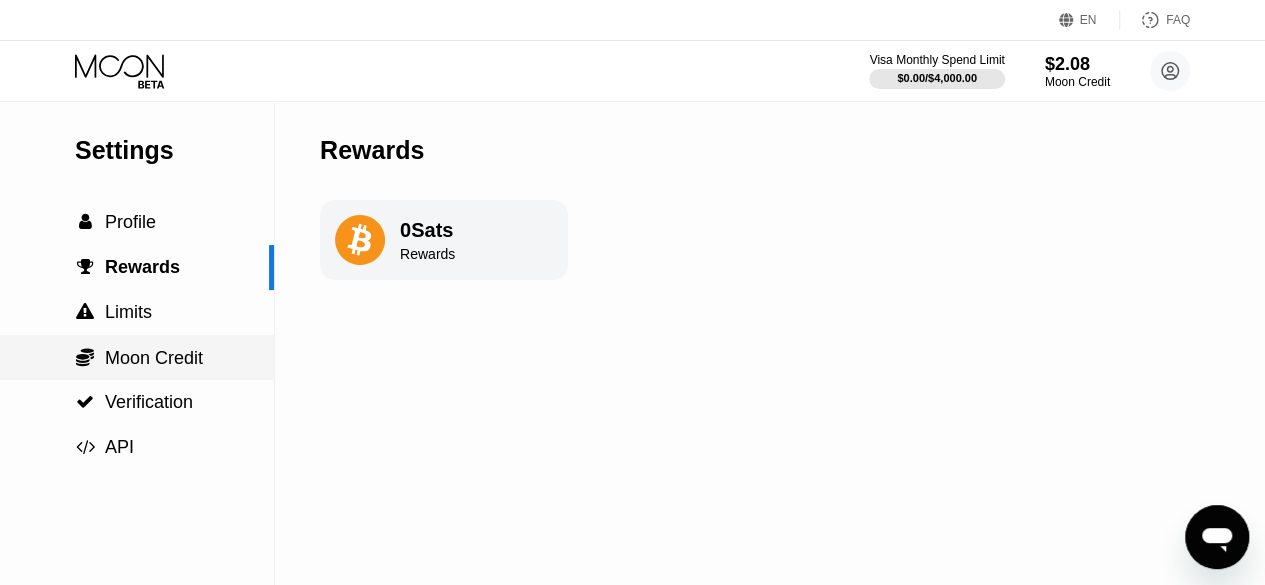 click on " Moon Credit" at bounding box center (137, 357) 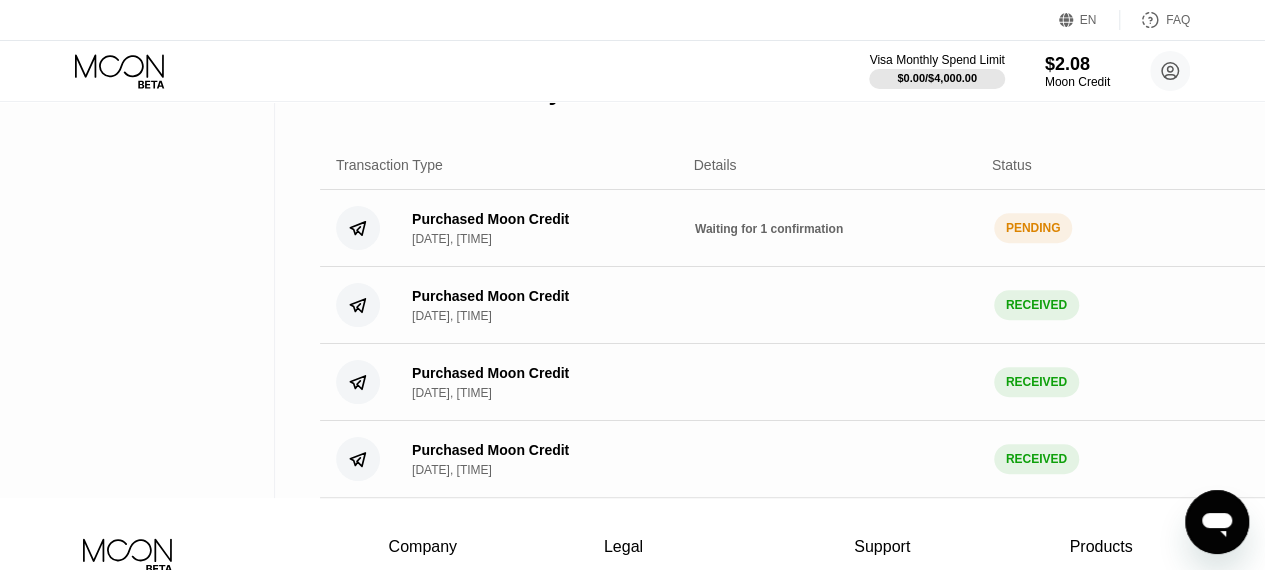 scroll, scrollTop: 406, scrollLeft: 0, axis: vertical 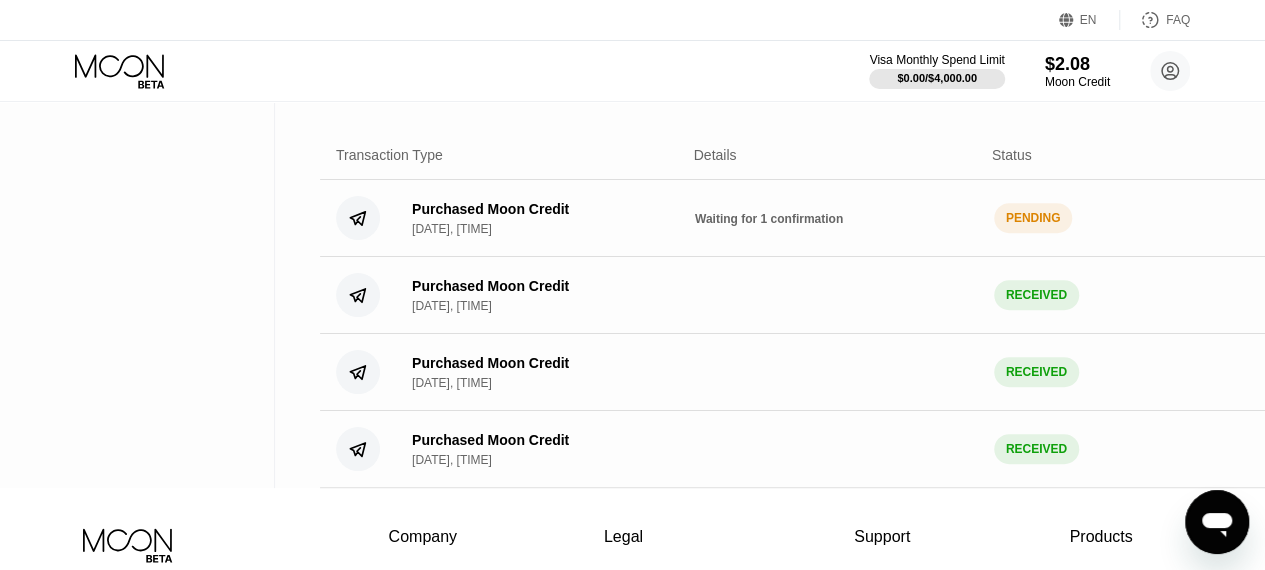click on "PENDING" at bounding box center (1033, 218) 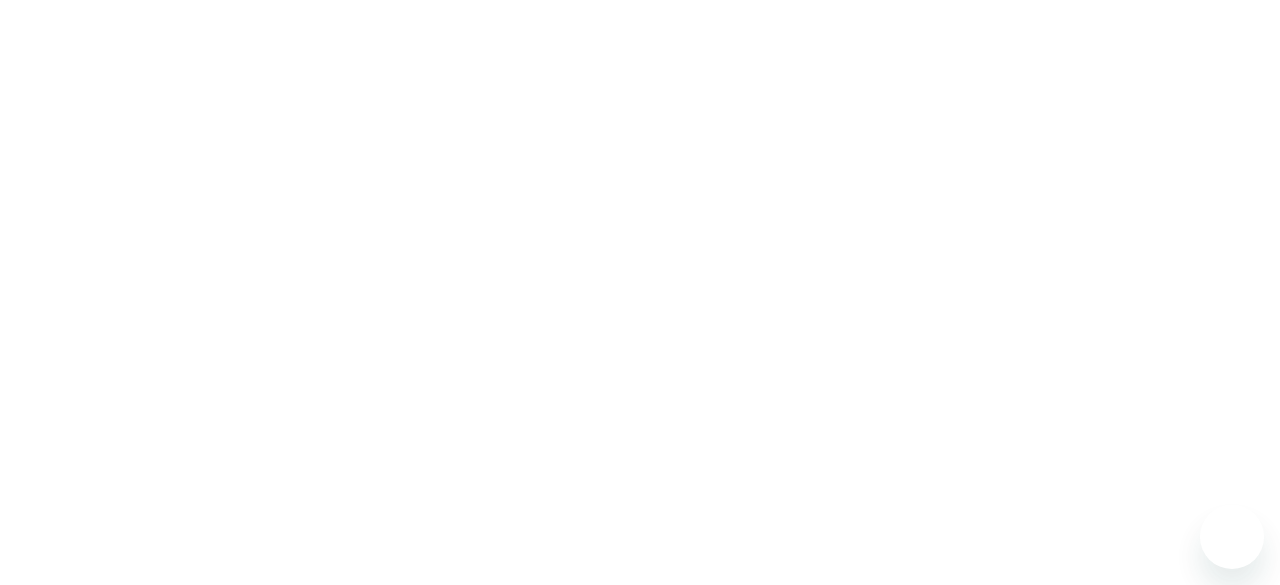 scroll, scrollTop: 0, scrollLeft: 0, axis: both 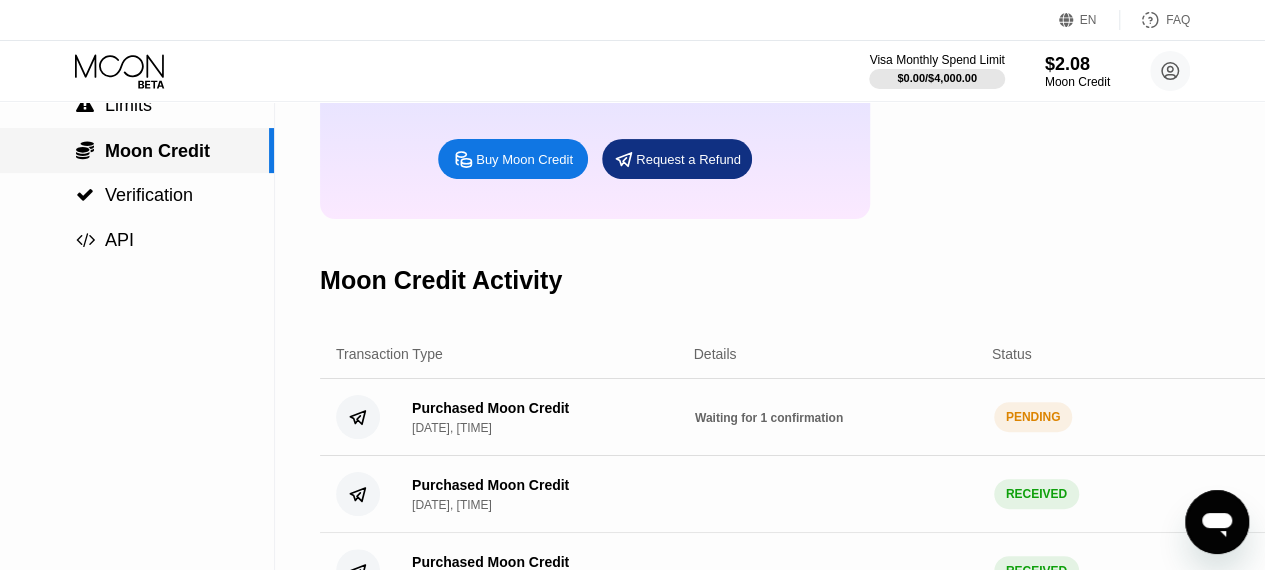 click on "Moon Credit" at bounding box center [157, 151] 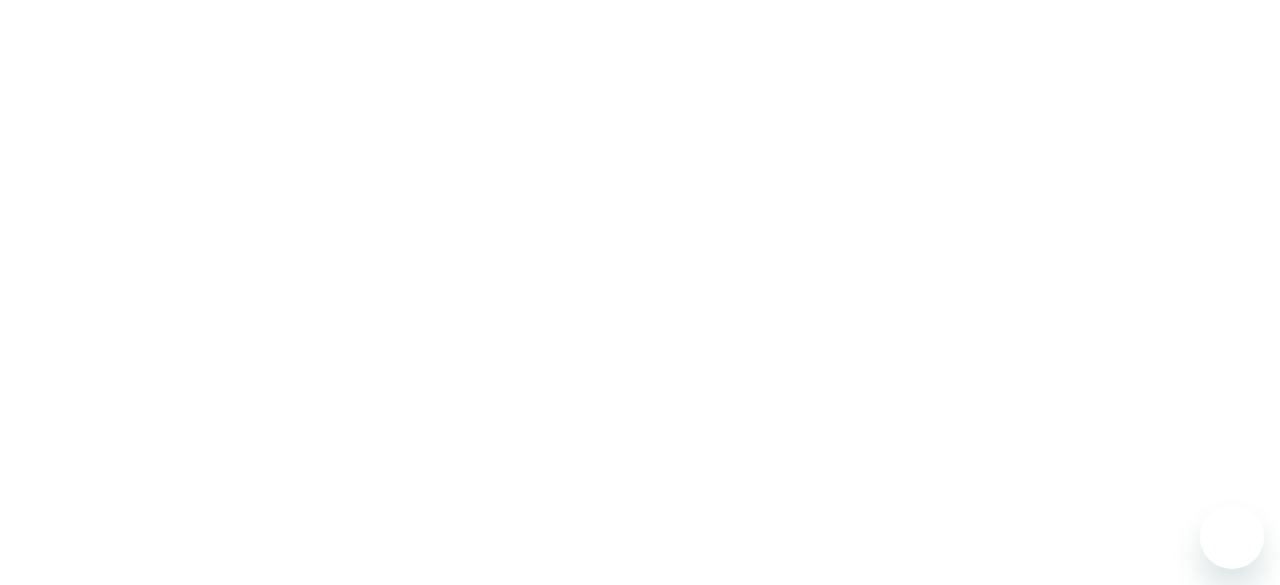 scroll, scrollTop: 0, scrollLeft: 0, axis: both 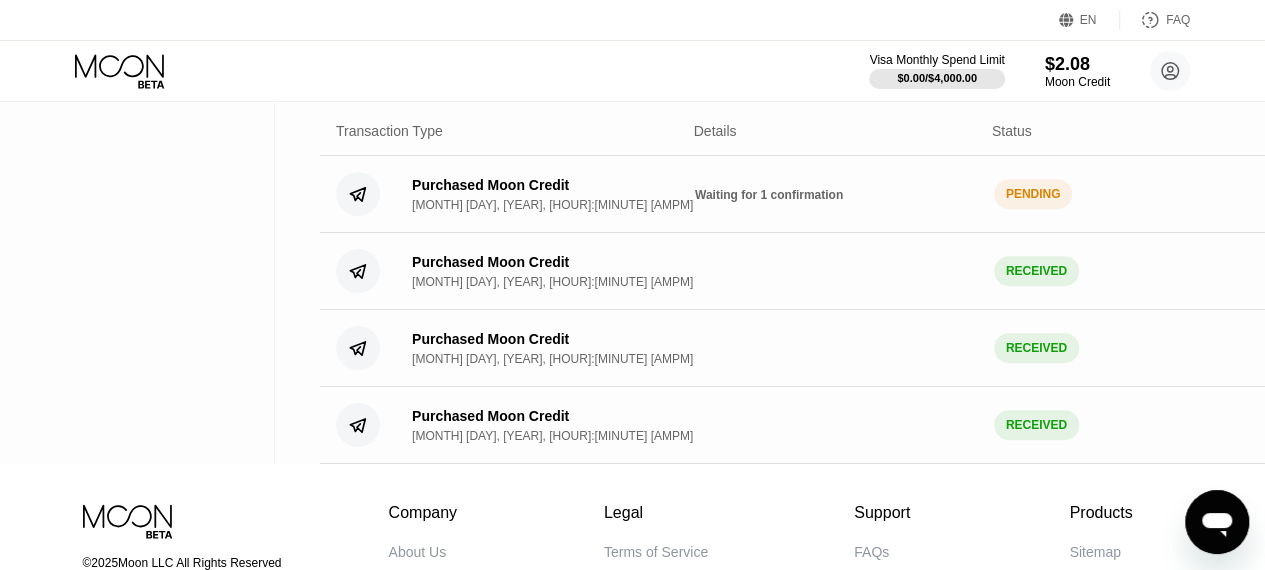 click on "Settings  Profile  Rewards  Limits  Moon Credit  Verification  API" at bounding box center (137, 67) 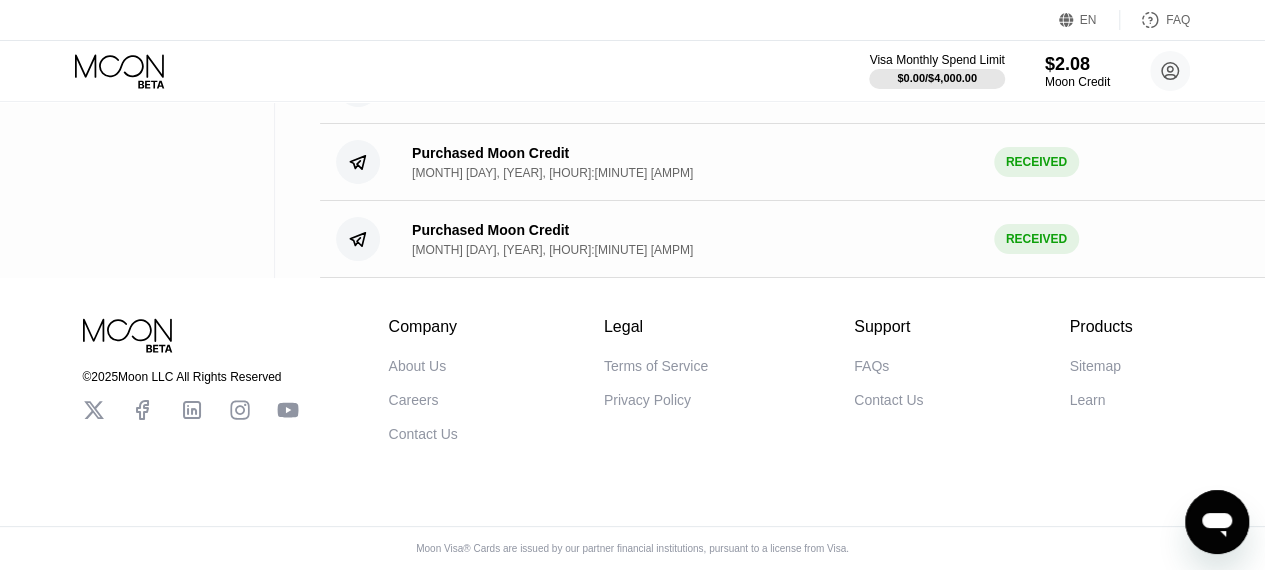 scroll, scrollTop: 0, scrollLeft: 0, axis: both 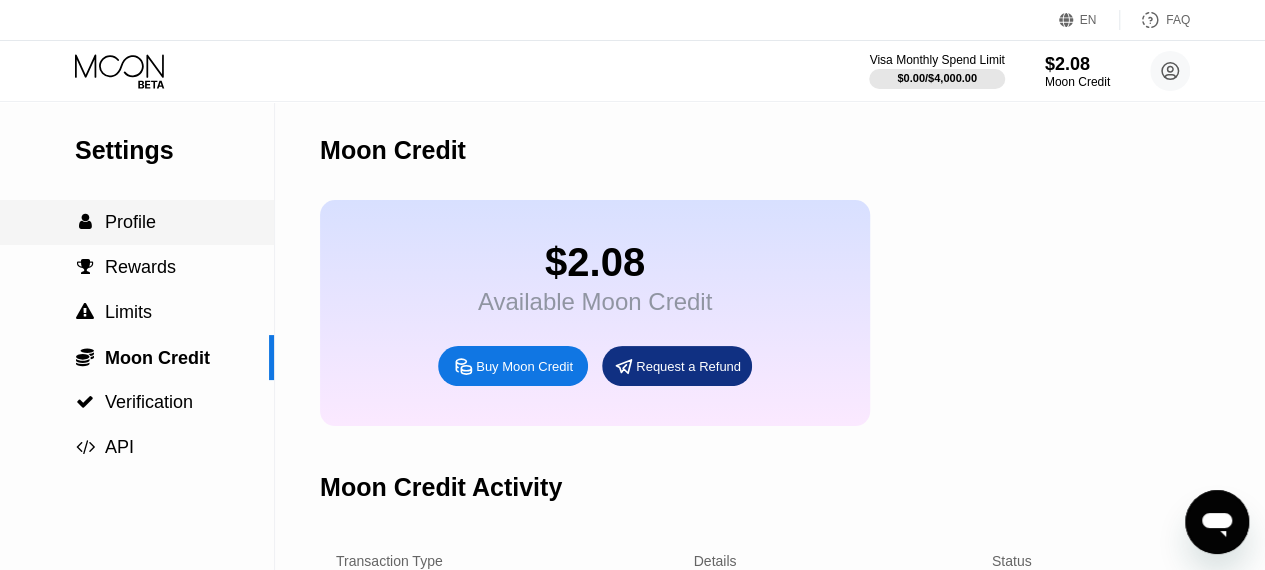 click on "Profile" at bounding box center [130, 222] 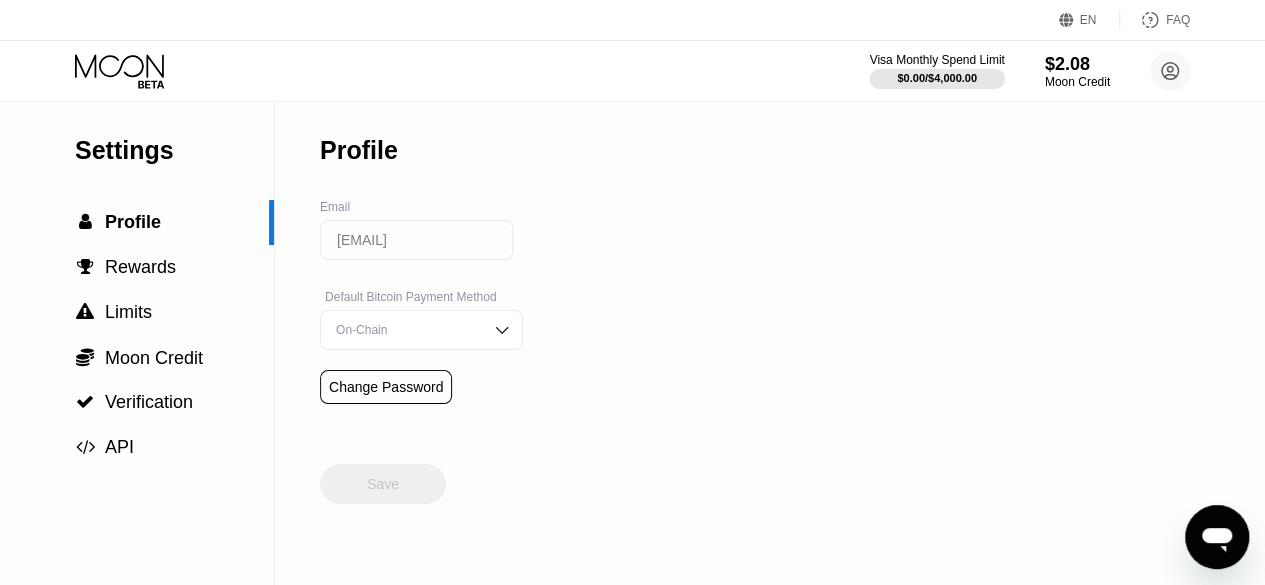 click 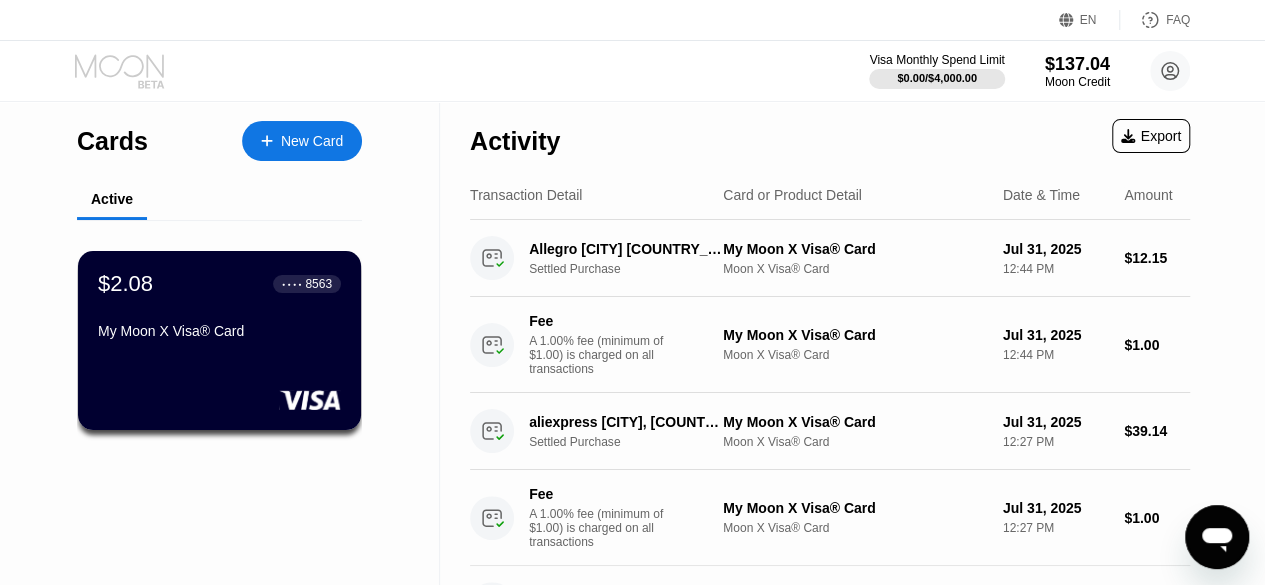 click 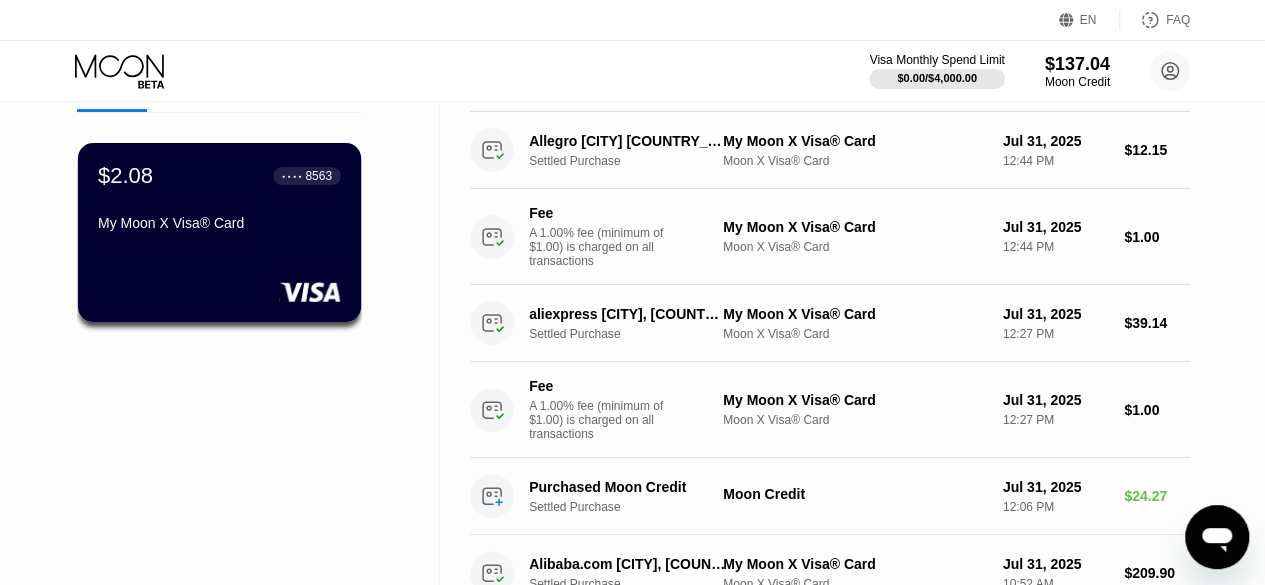 scroll, scrollTop: 0, scrollLeft: 0, axis: both 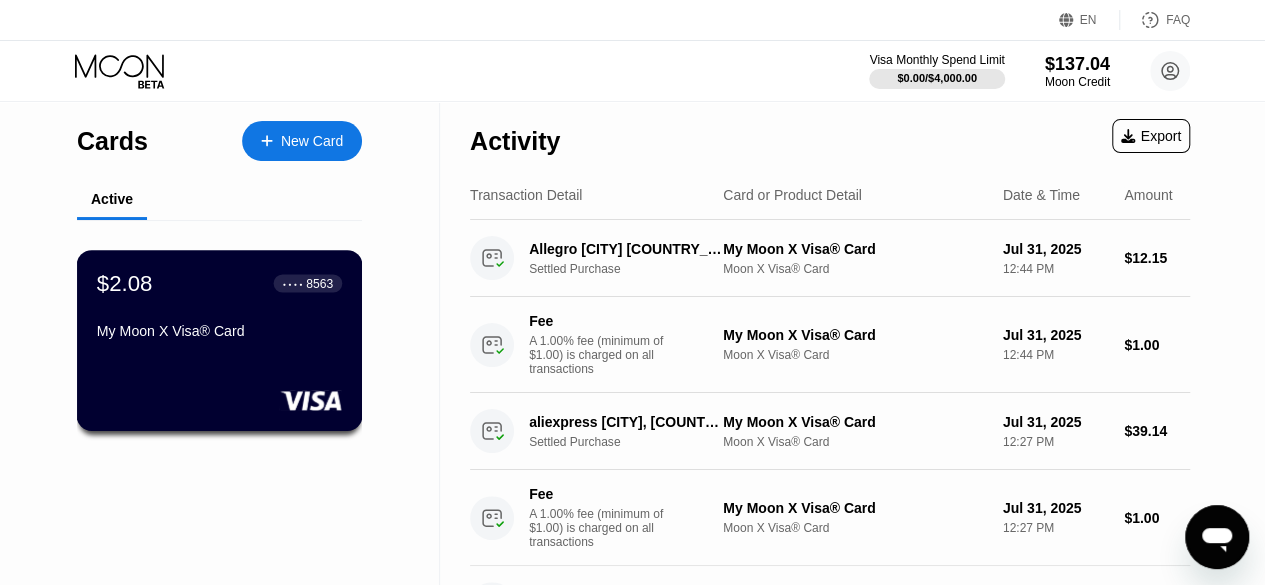 click on "$2.08 ● ● ● ● [CARD] My Moon X Visa® Card" at bounding box center [220, 340] 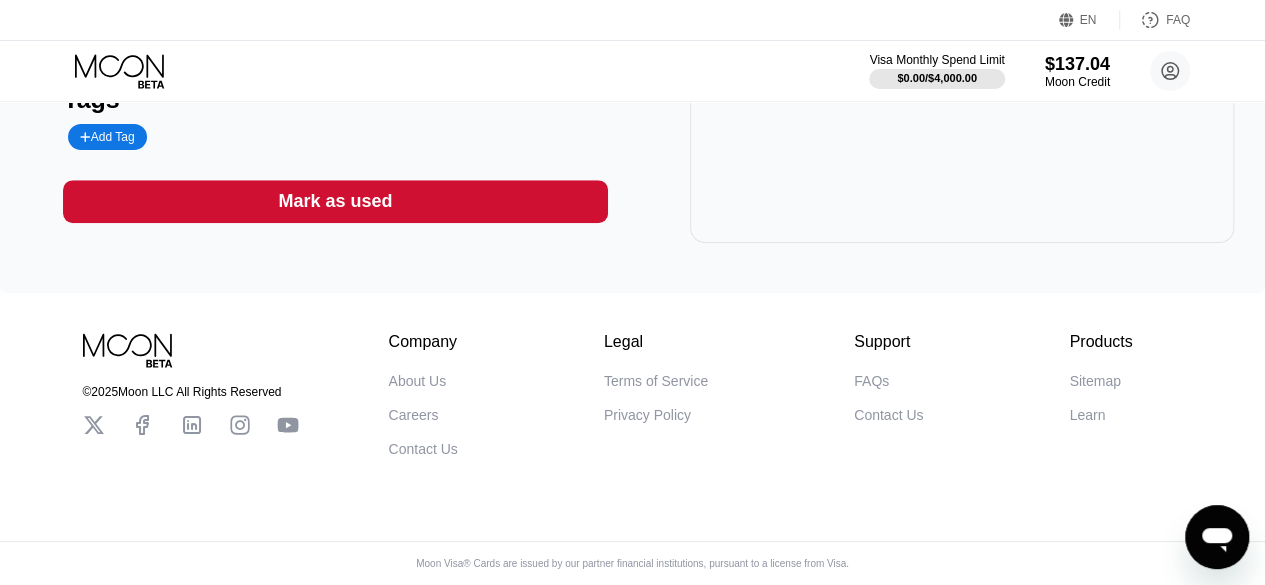 scroll, scrollTop: 0, scrollLeft: 0, axis: both 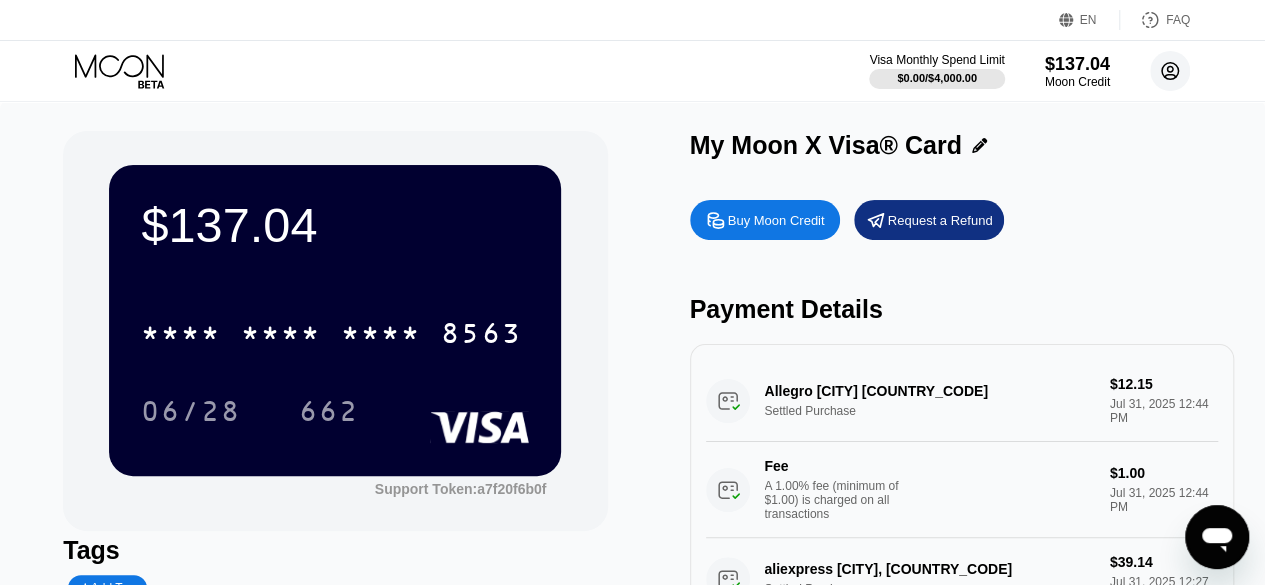 click 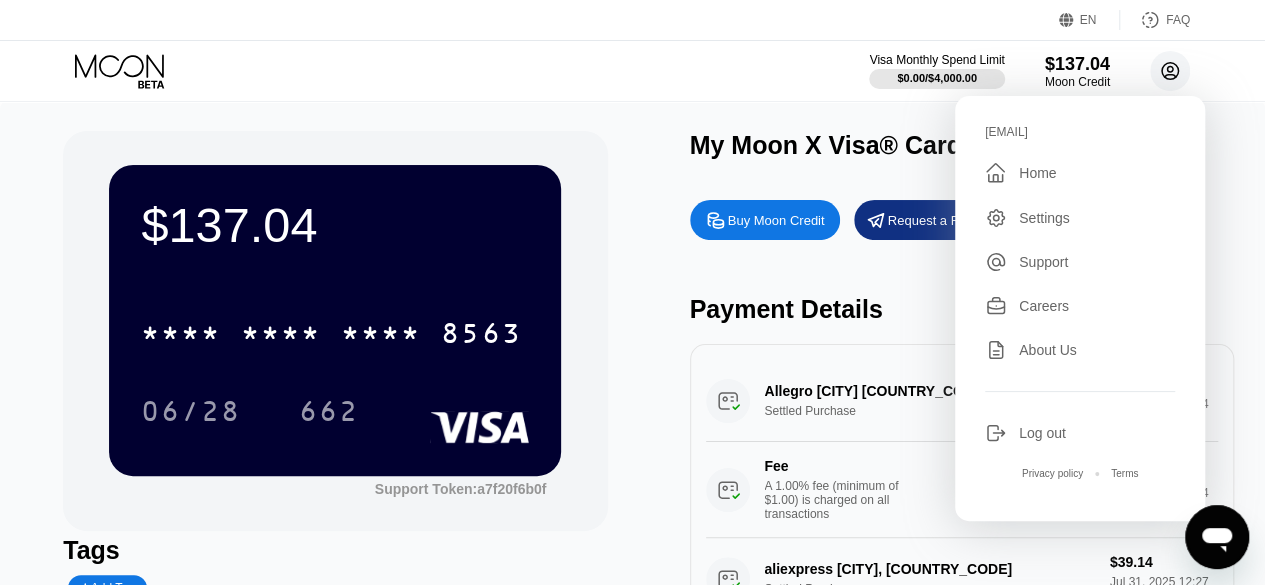 click 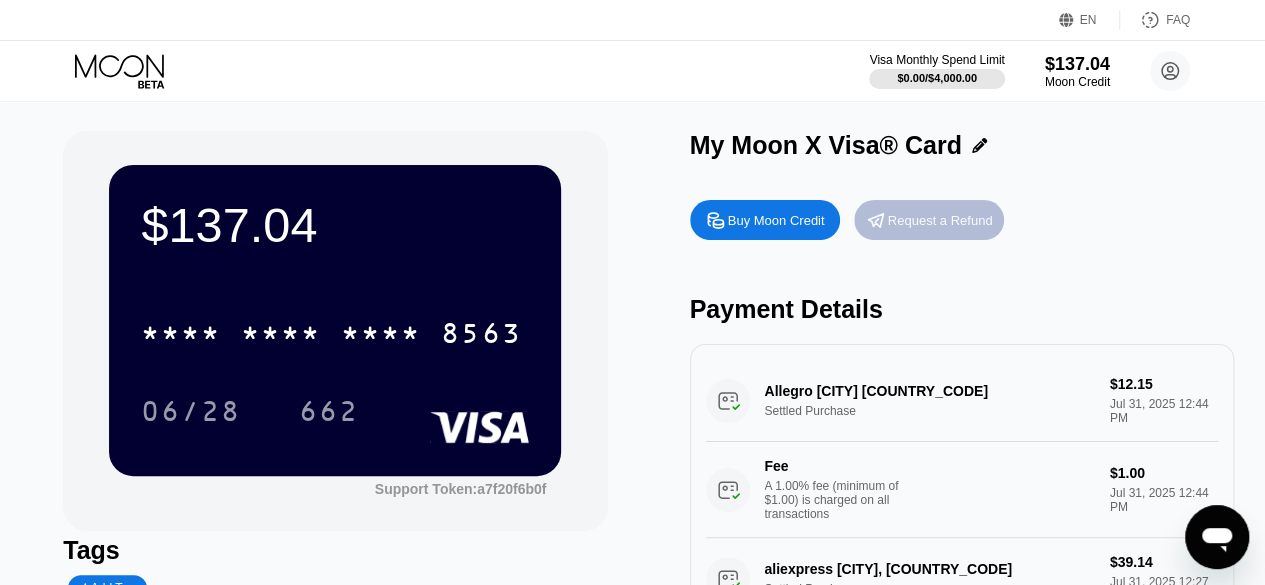 click on "Request a Refund" at bounding box center (940, 220) 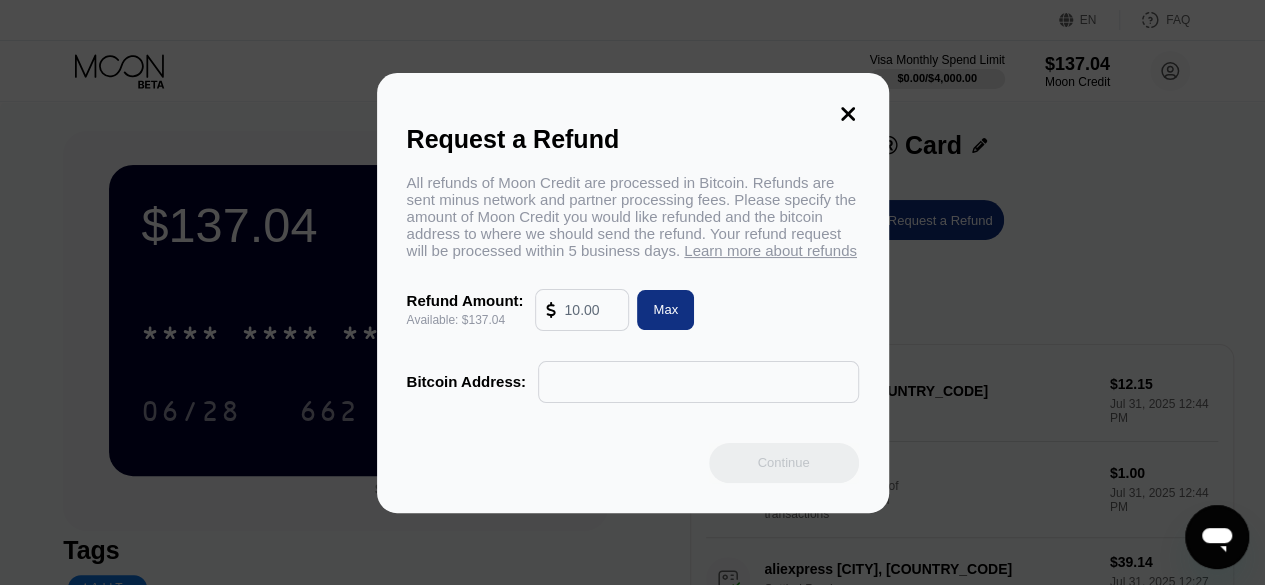 click 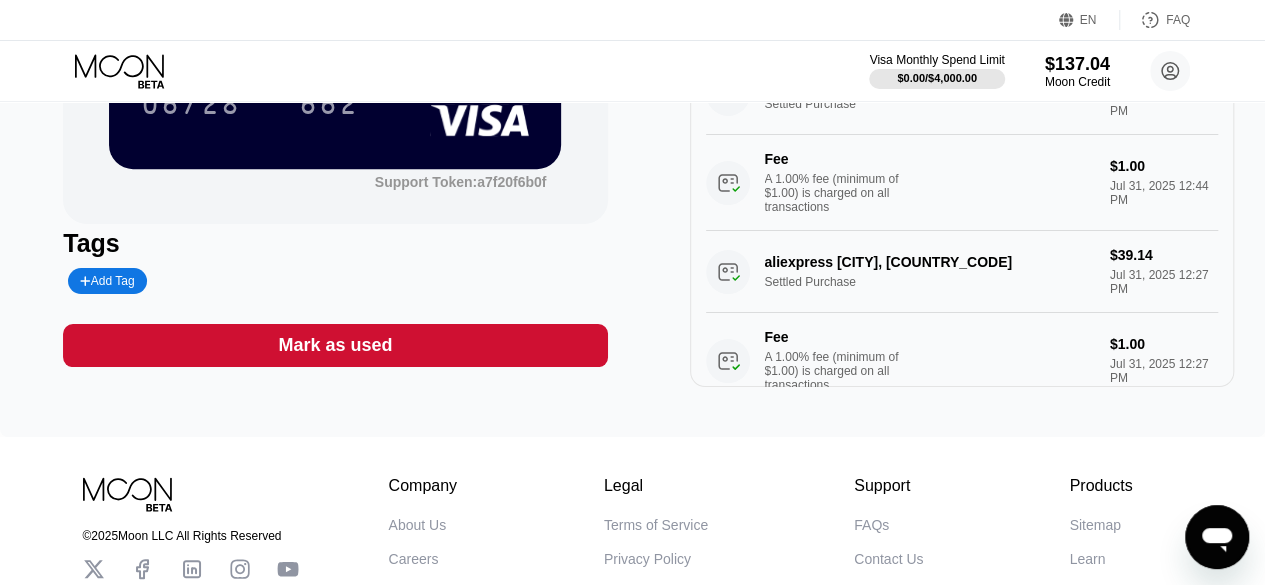 scroll, scrollTop: 0, scrollLeft: 0, axis: both 